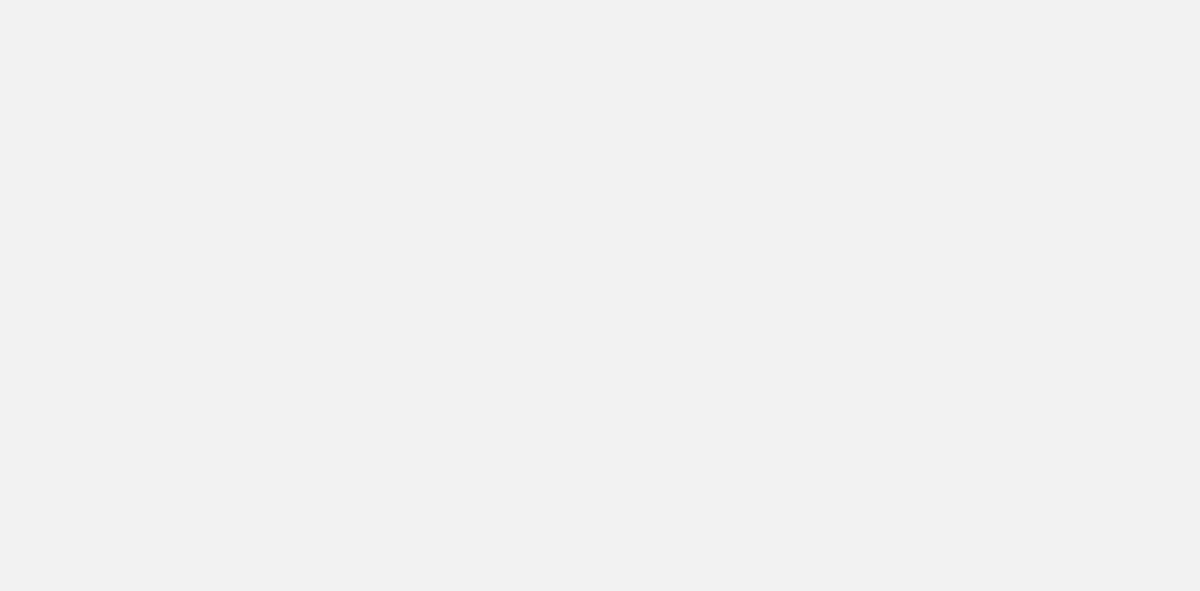 scroll, scrollTop: 0, scrollLeft: 0, axis: both 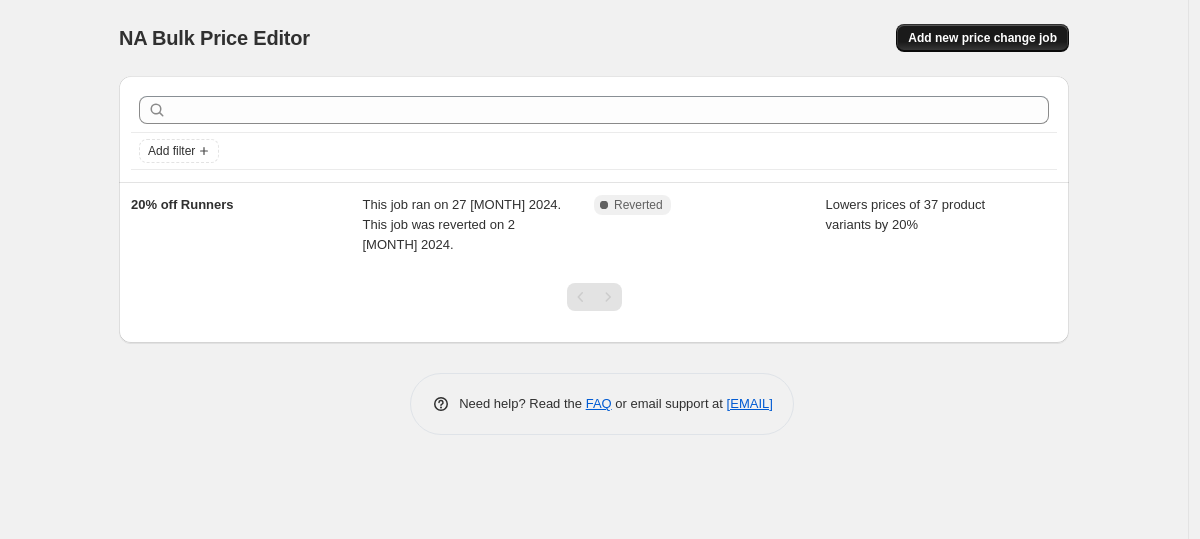 click on "Add new price change job" at bounding box center (982, 38) 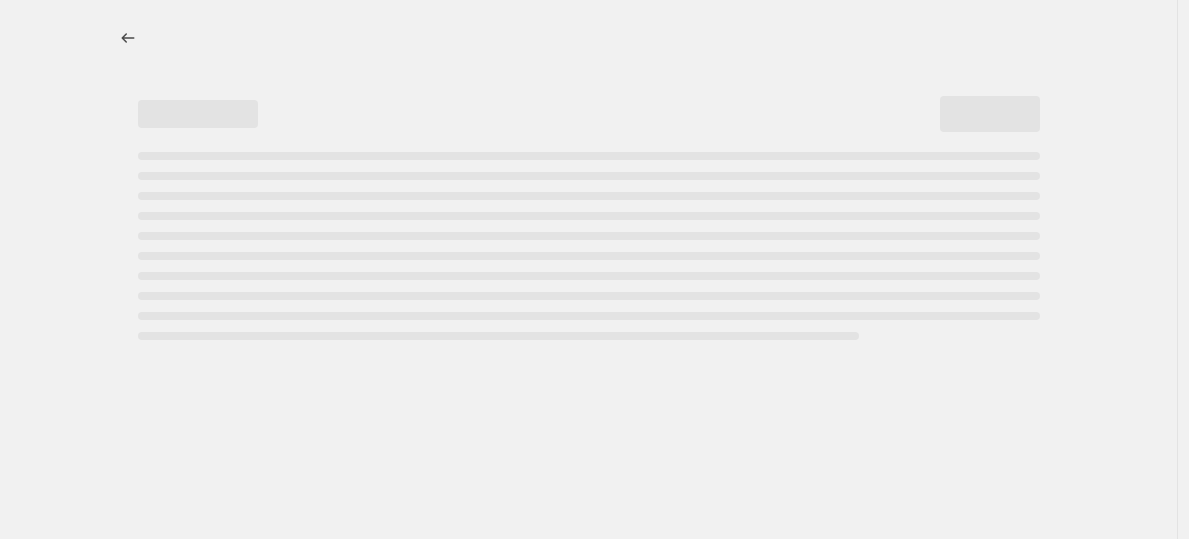 select on "percentage" 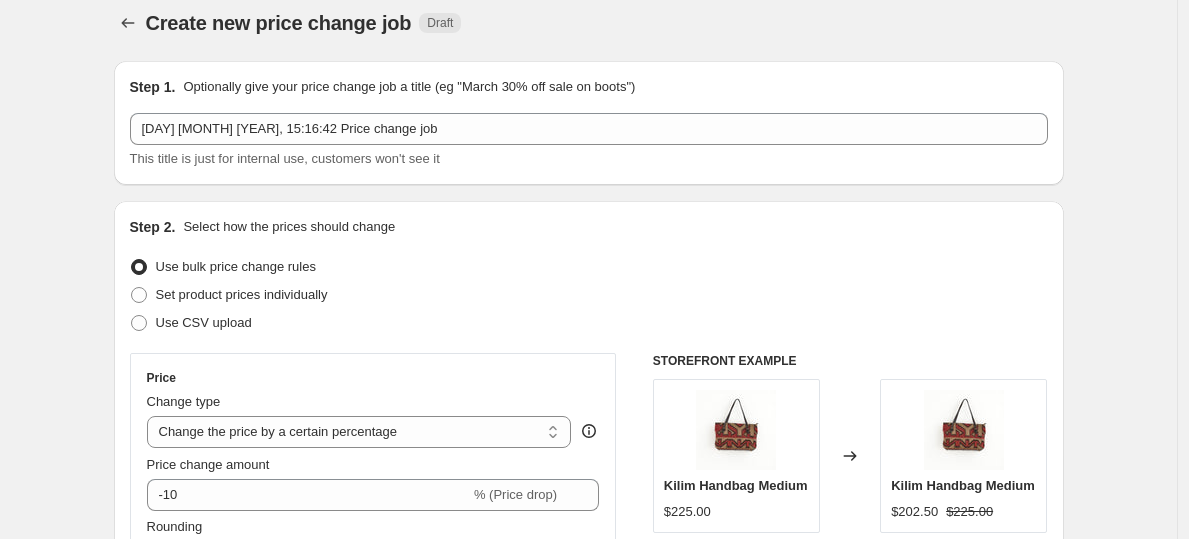 scroll, scrollTop: 24, scrollLeft: 0, axis: vertical 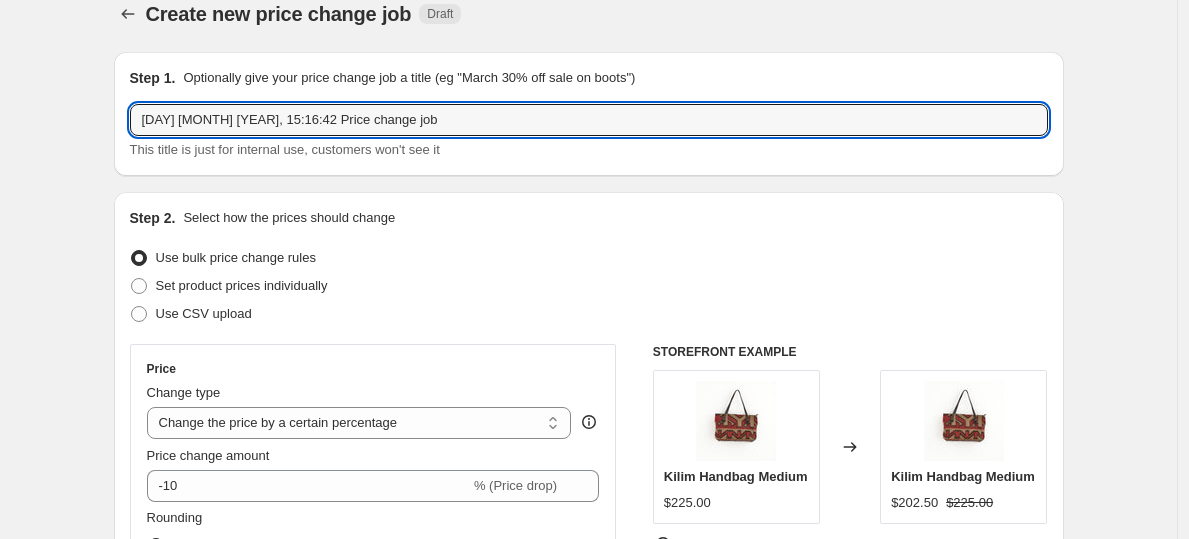 drag, startPoint x: 428, startPoint y: 127, endPoint x: 73, endPoint y: 127, distance: 355 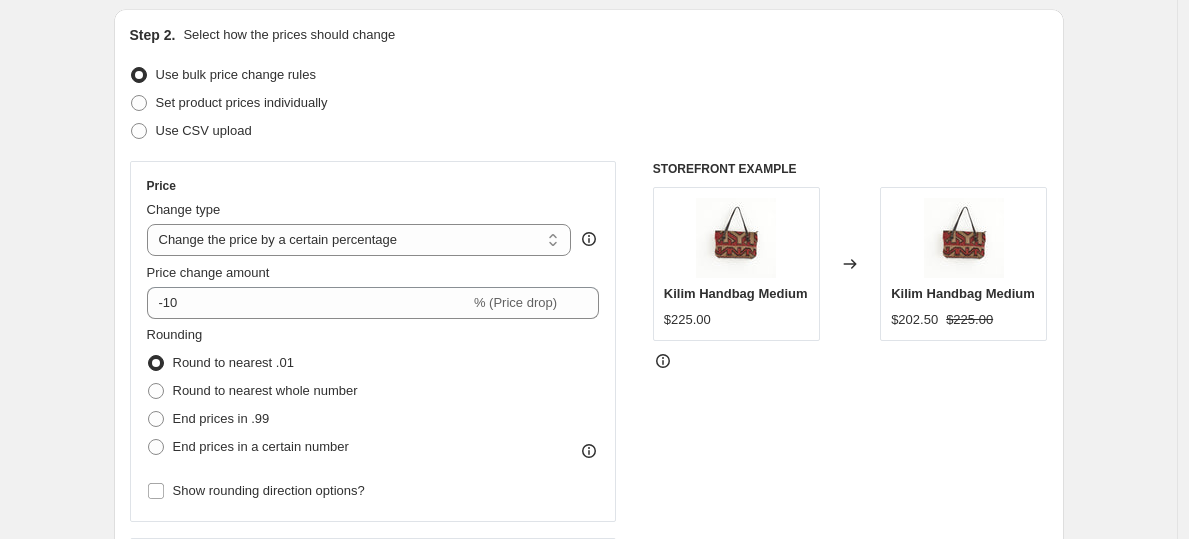 scroll, scrollTop: 208, scrollLeft: 0, axis: vertical 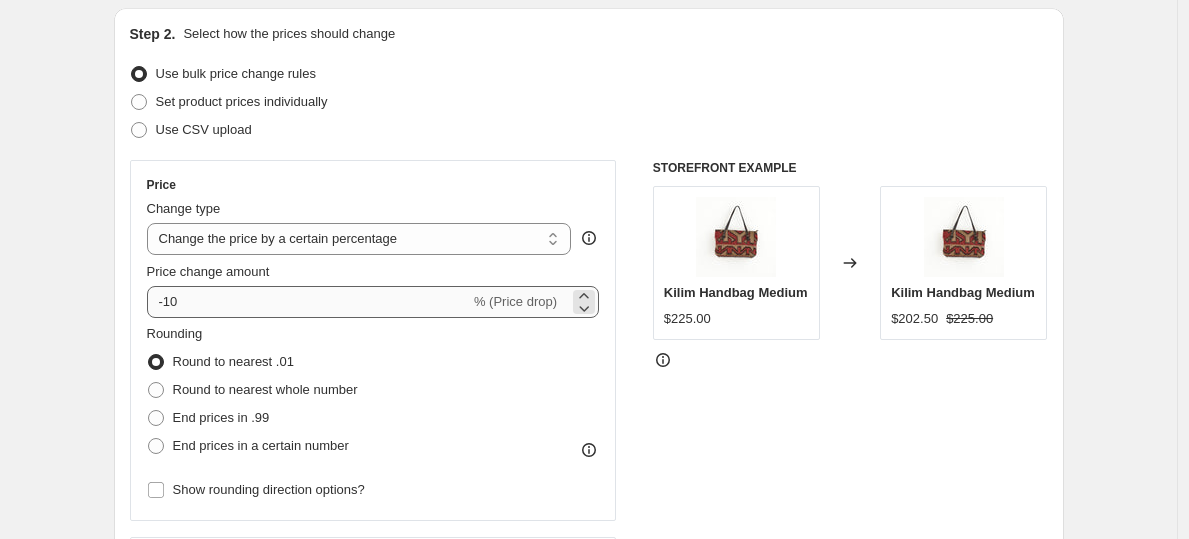 type on "20% off Winter Sale" 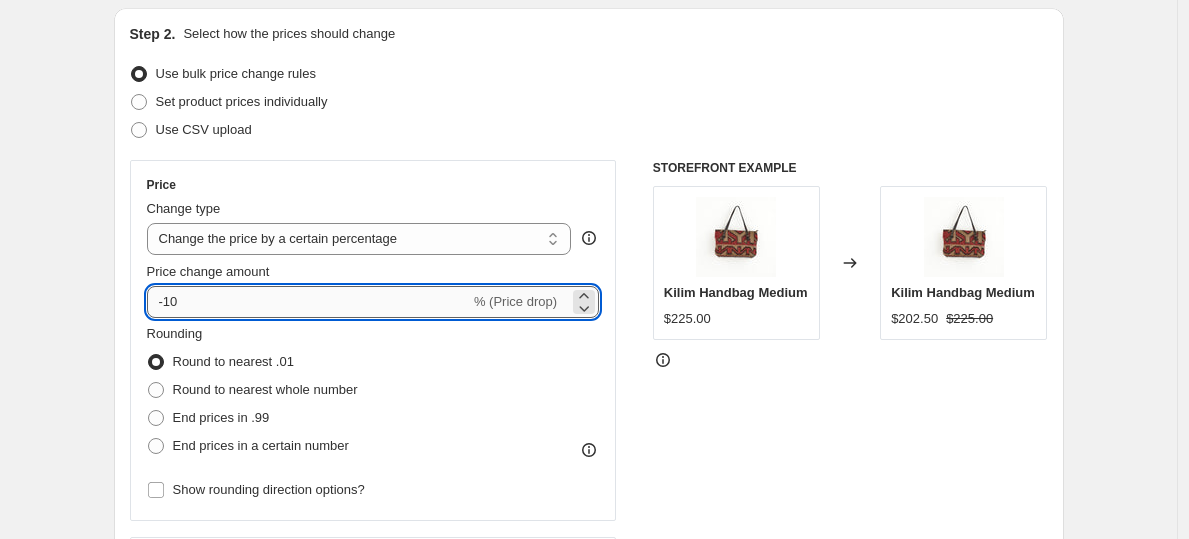 click on "-10" at bounding box center [308, 302] 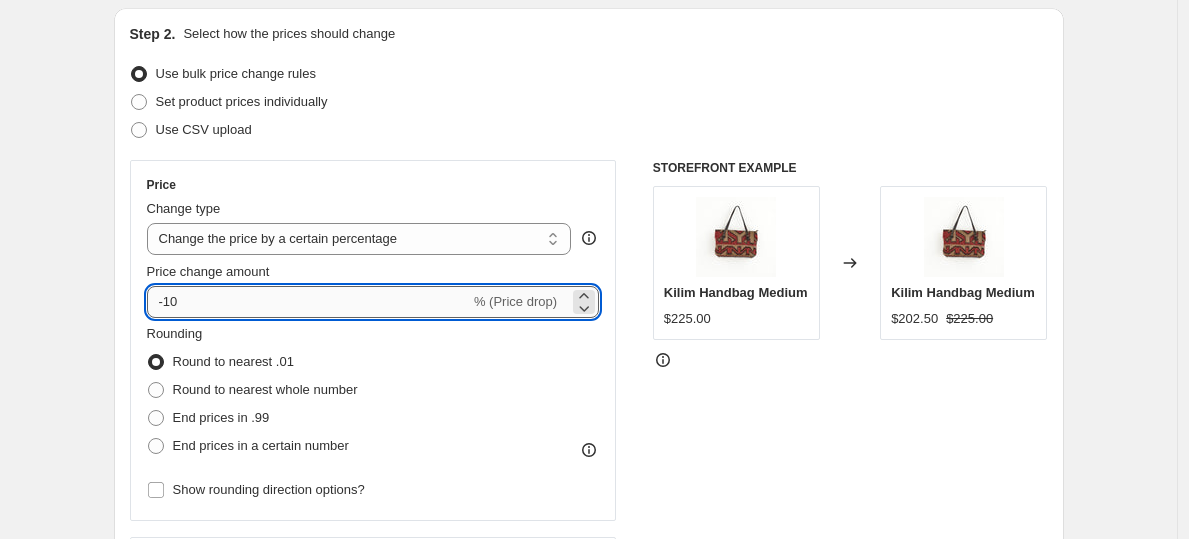 type on "-1" 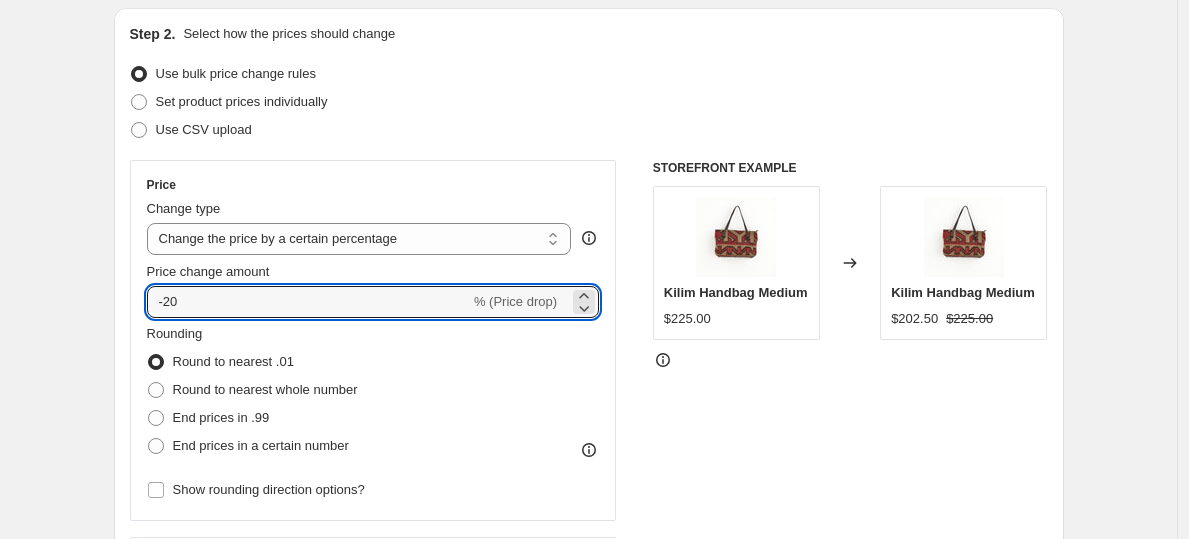 type on "-20" 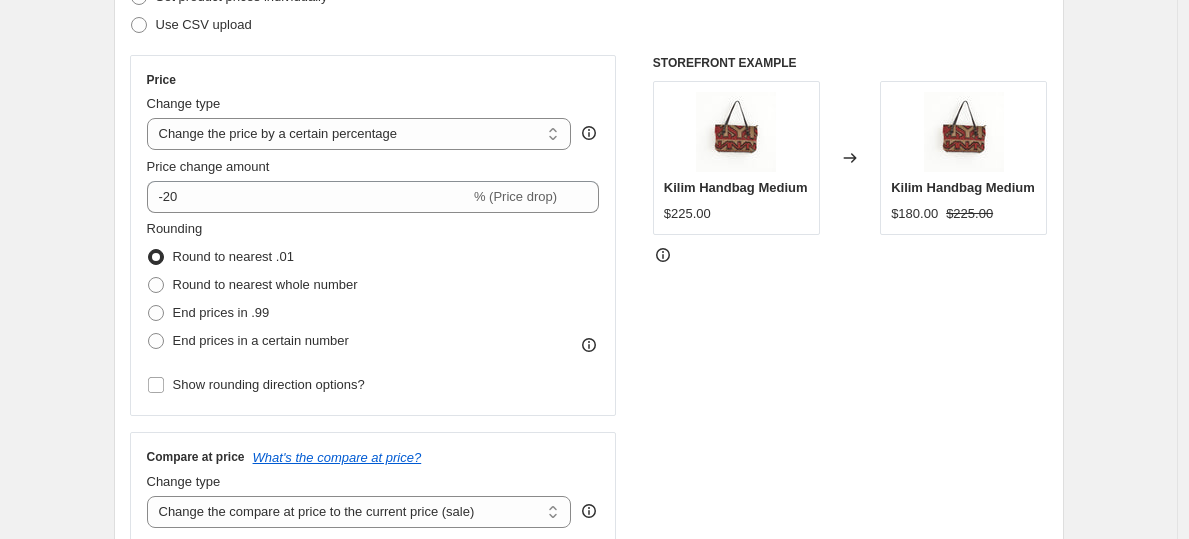 scroll, scrollTop: 312, scrollLeft: 0, axis: vertical 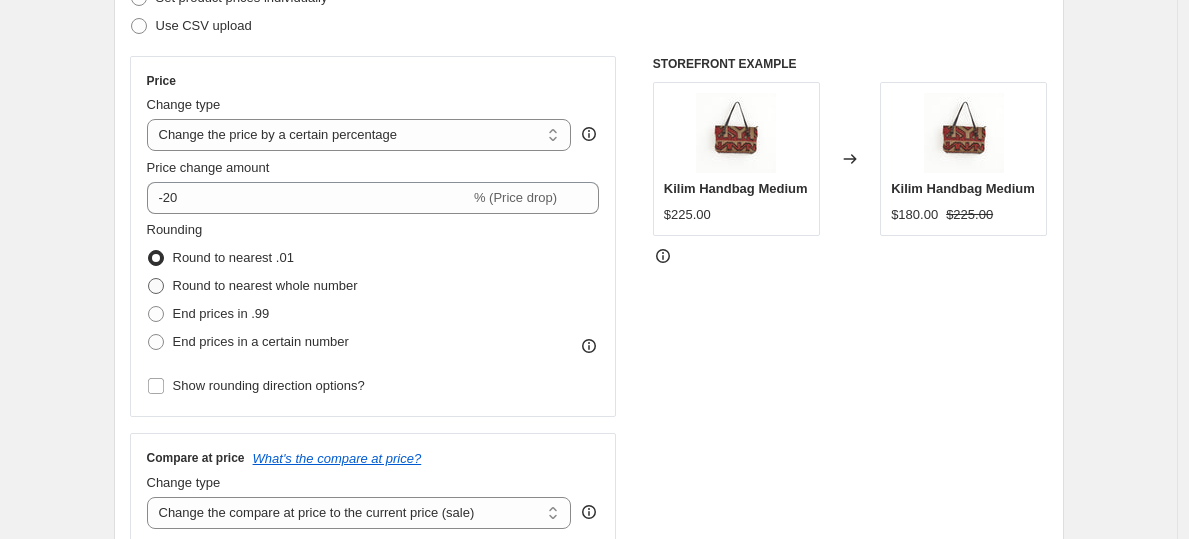 click at bounding box center (156, 286) 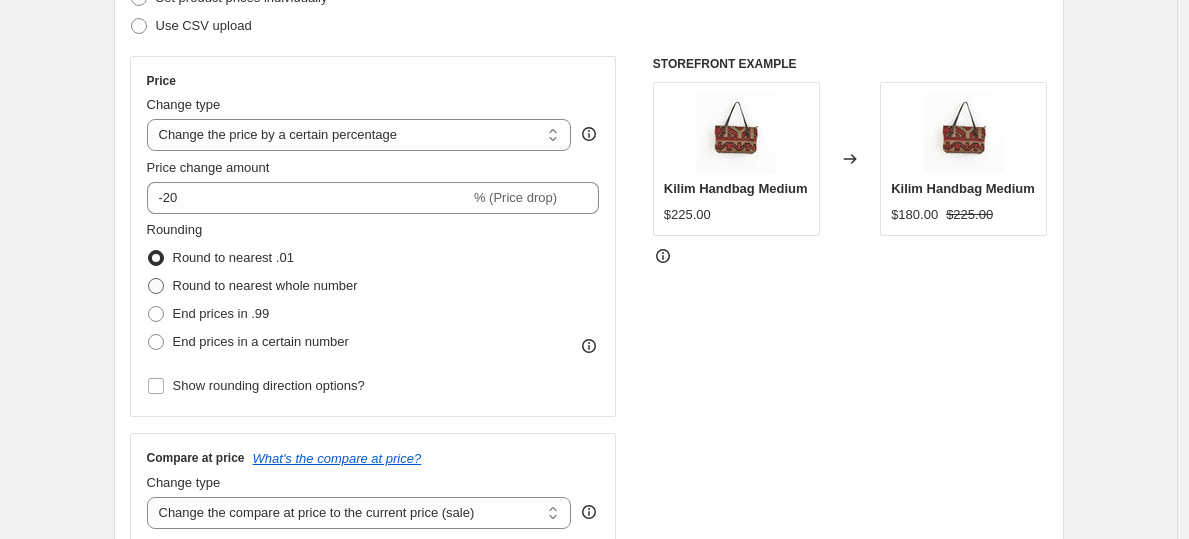 radio on "true" 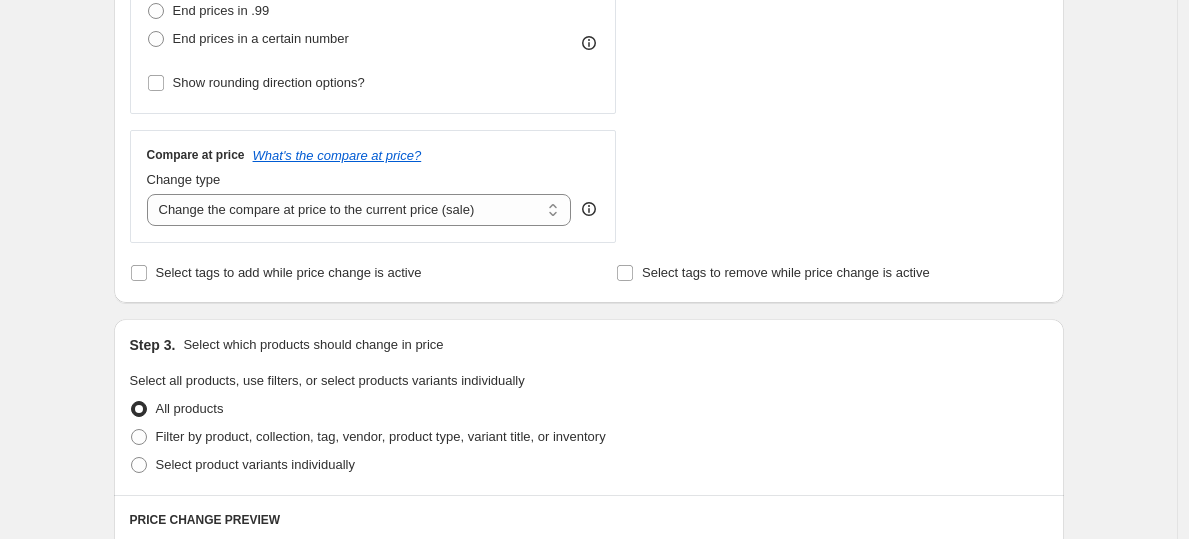 scroll, scrollTop: 616, scrollLeft: 0, axis: vertical 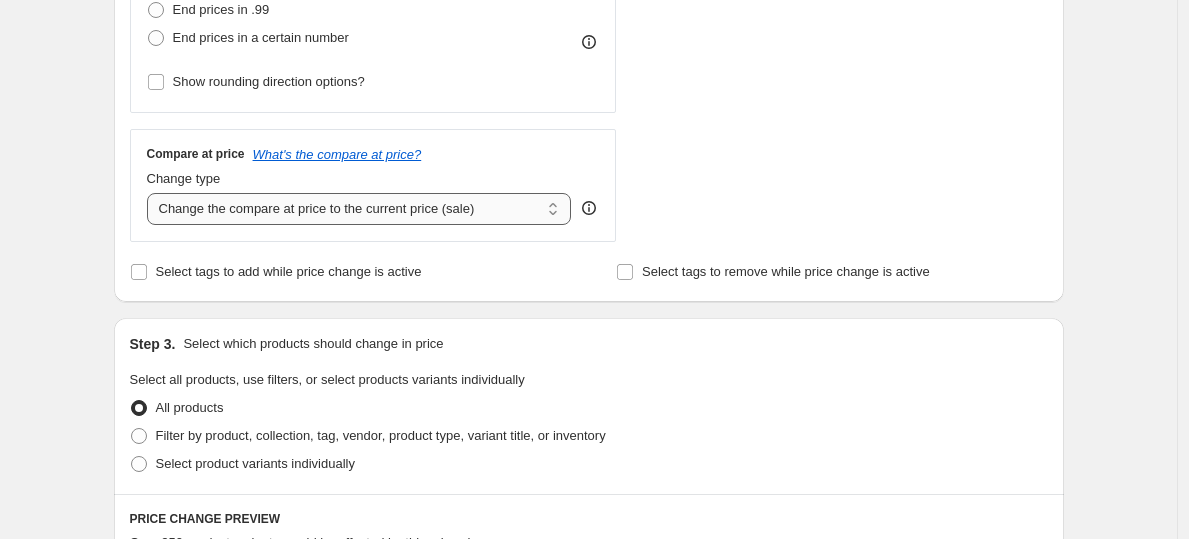 click on "Change the compare at price to the current price (sale) Change the compare at price to a certain amount Change the compare at price by a certain amount Change the compare at price by a certain percentage Change the compare at price by a certain amount relative to the actual price Change the compare at price by a certain percentage relative to the actual price Don't change the compare at price Remove the compare at price" at bounding box center (359, 209) 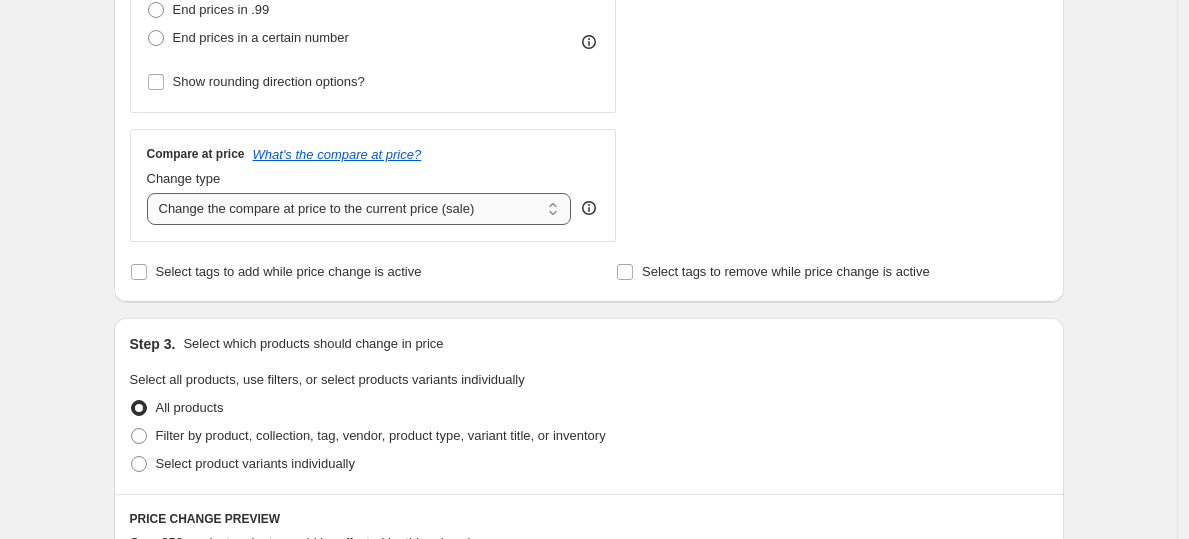 click on "Change the compare at price to the current price (sale) Change the compare at price to a certain amount Change the compare at price by a certain amount Change the compare at price by a certain percentage Change the compare at price by a certain amount relative to the actual price Change the compare at price by a certain percentage relative to the actual price Don't change the compare at price Remove the compare at price" at bounding box center (359, 209) 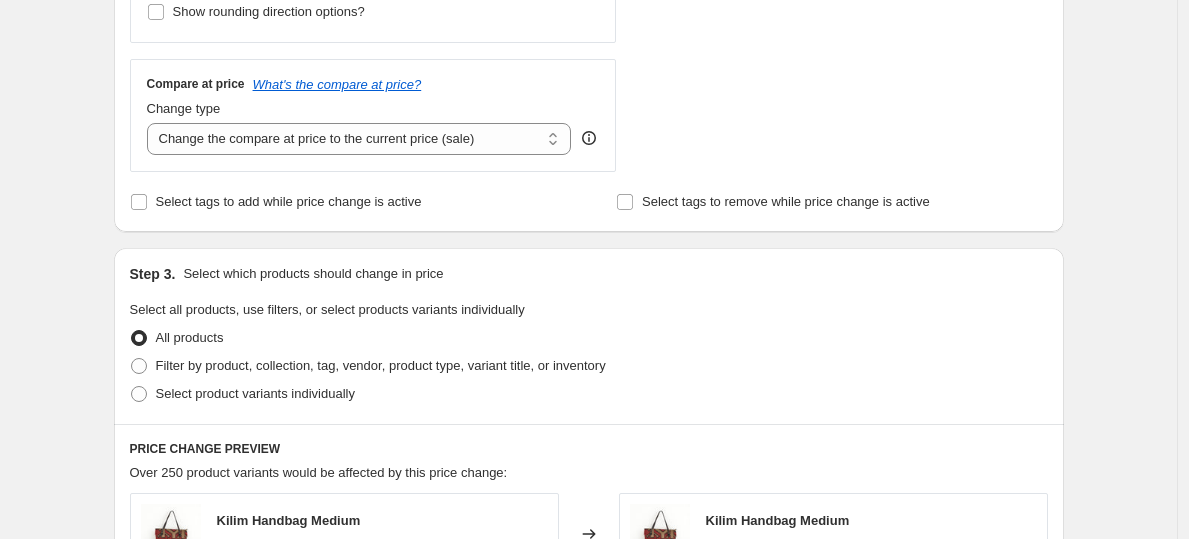 scroll, scrollTop: 703, scrollLeft: 0, axis: vertical 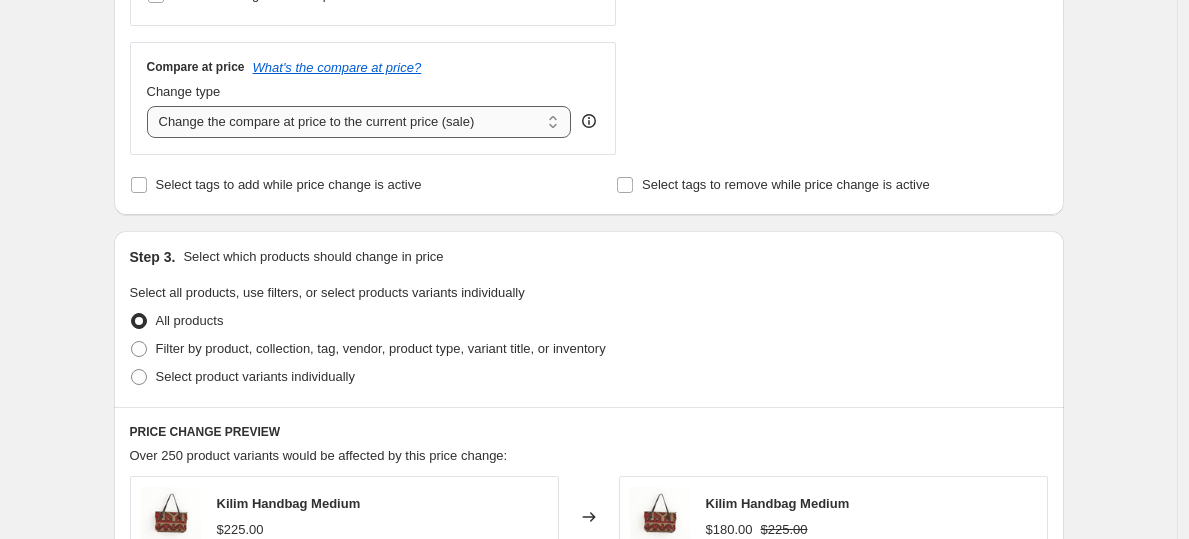 click on "Change the compare at price to the current price (sale) Change the compare at price to a certain amount Change the compare at price by a certain amount Change the compare at price by a certain percentage Change the compare at price by a certain amount relative to the actual price Change the compare at price by a certain percentage relative to the actual price Don't change the compare at price Remove the compare at price" at bounding box center (359, 122) 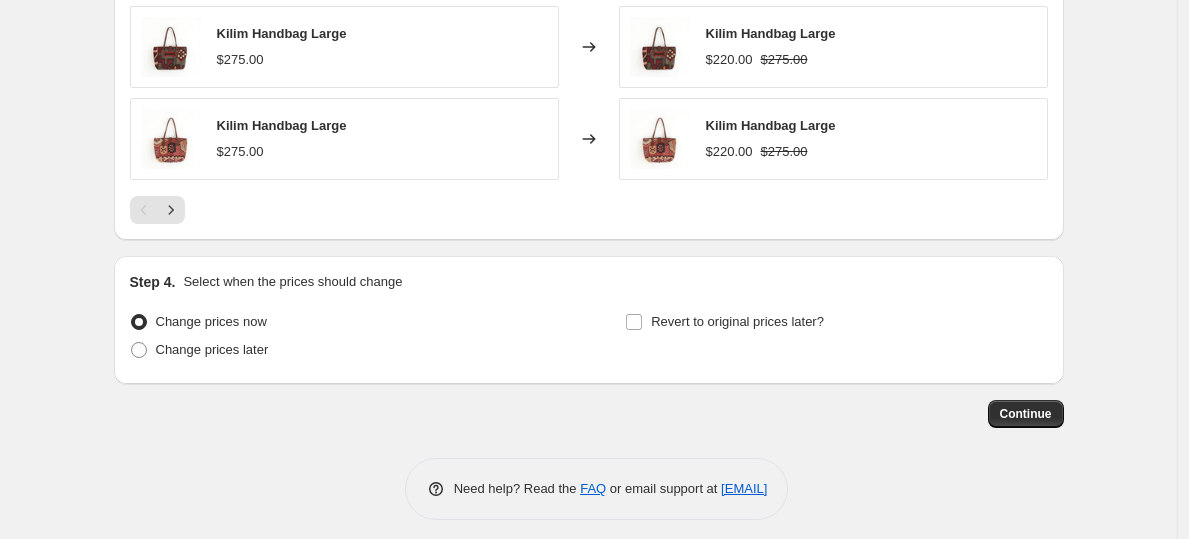 scroll, scrollTop: 1460, scrollLeft: 0, axis: vertical 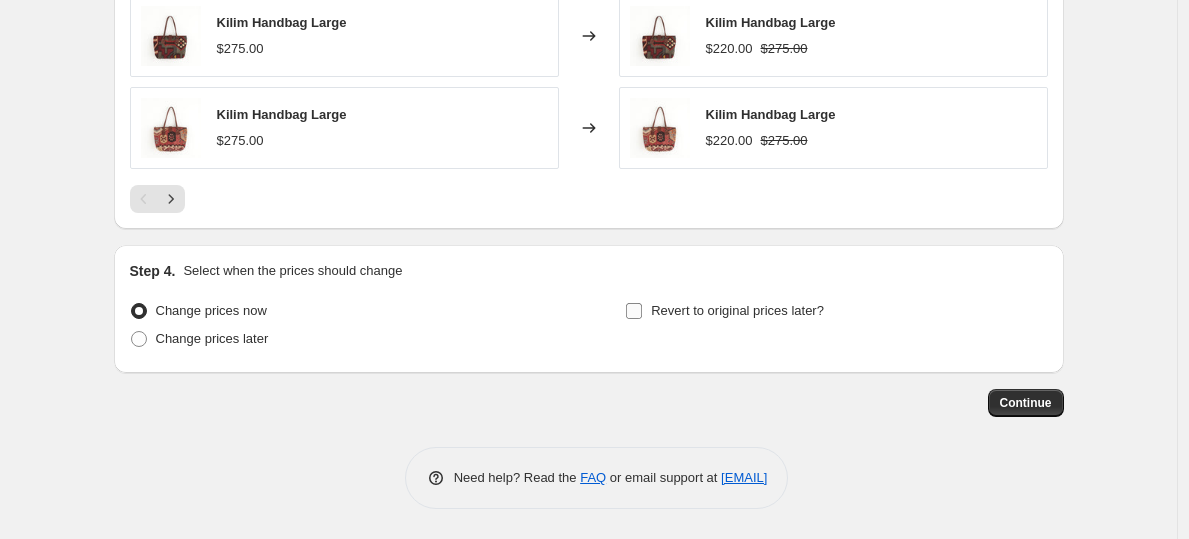 click on "Revert to original prices later?" at bounding box center (634, 311) 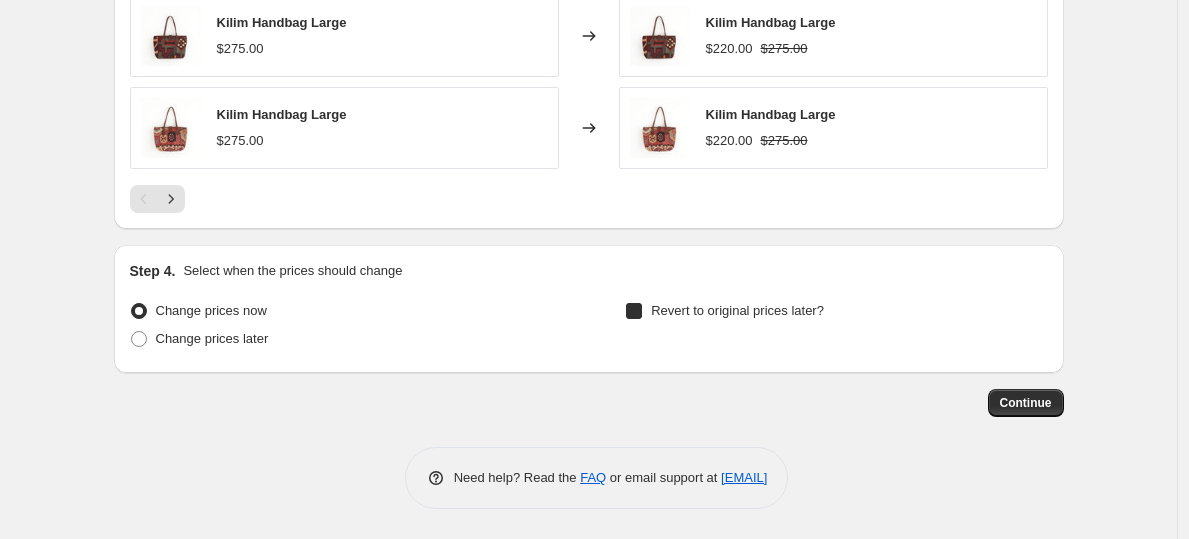 checkbox on "true" 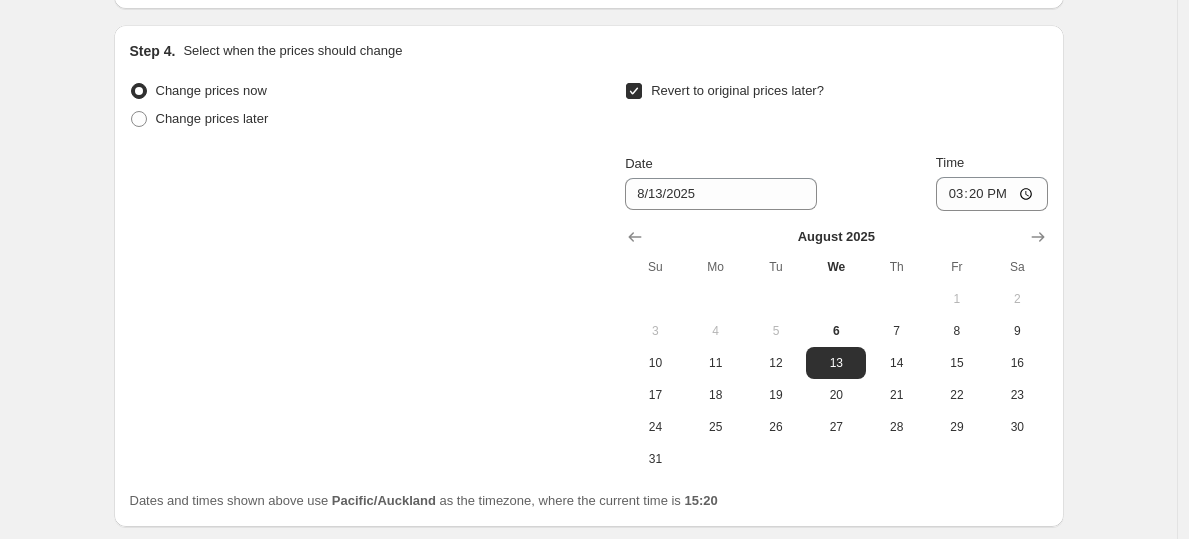 scroll, scrollTop: 1688, scrollLeft: 0, axis: vertical 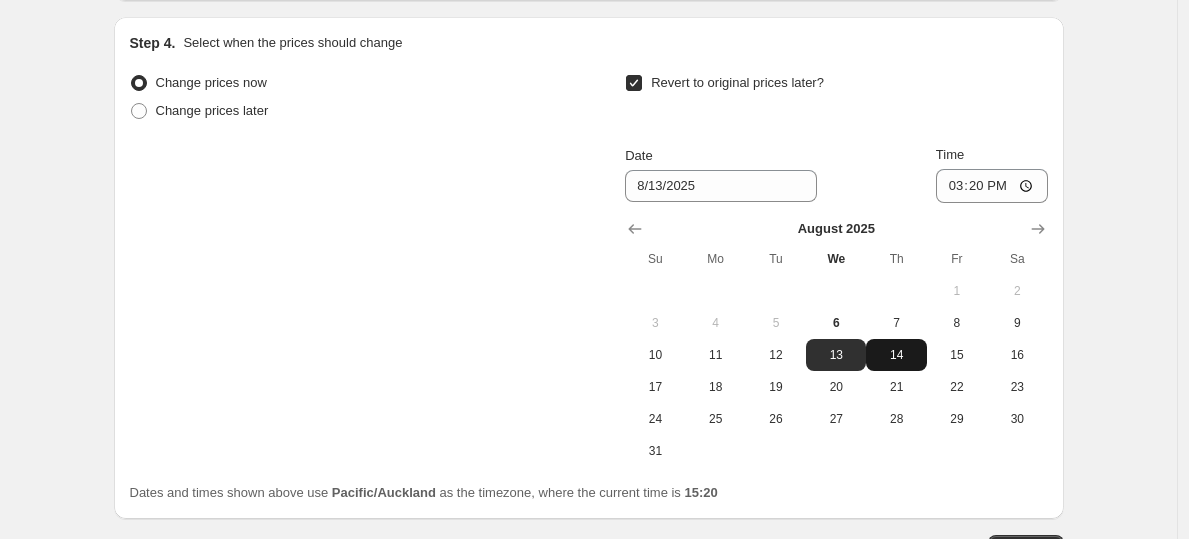 click on "14" at bounding box center (896, 355) 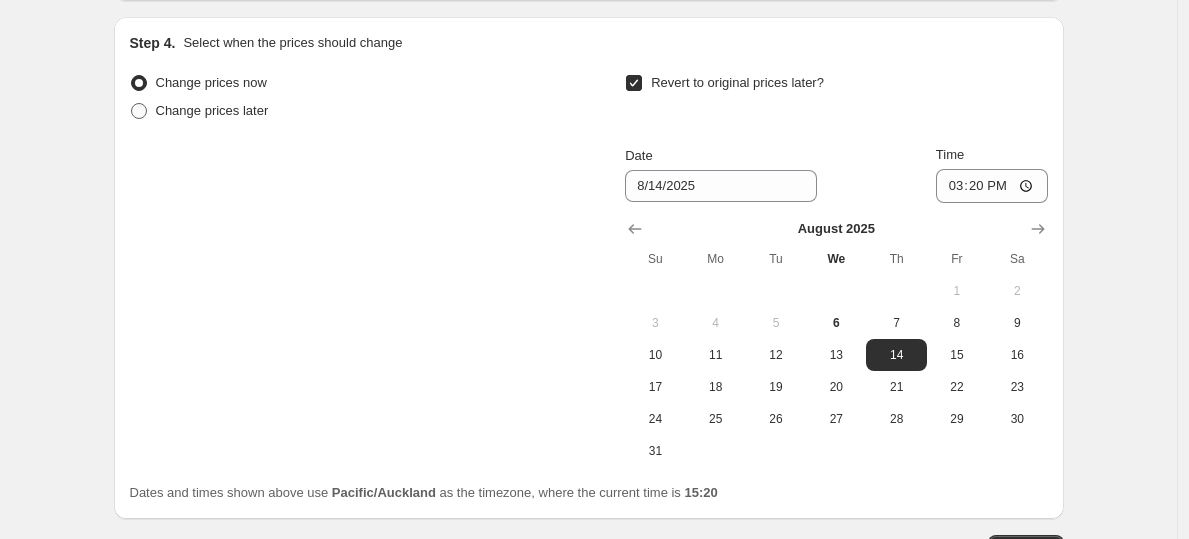 click at bounding box center [139, 111] 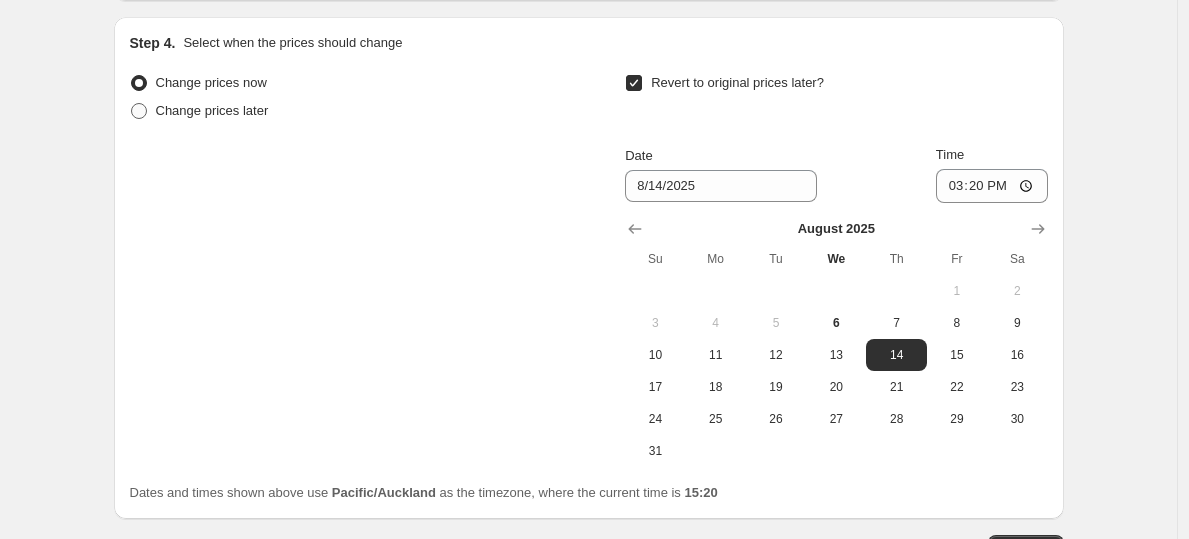radio on "true" 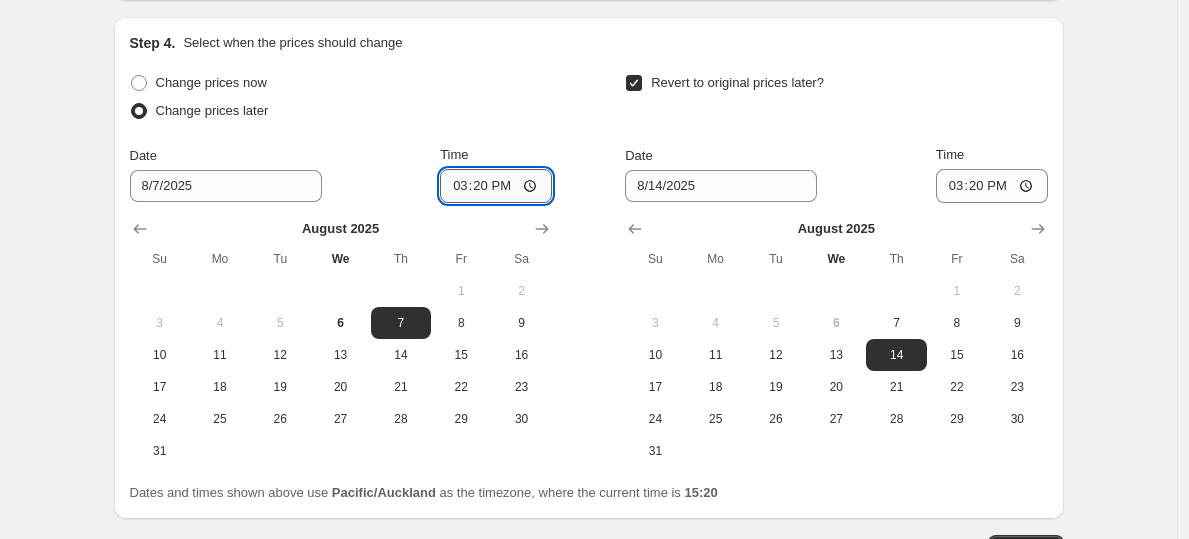 click on "15:20" at bounding box center [496, 186] 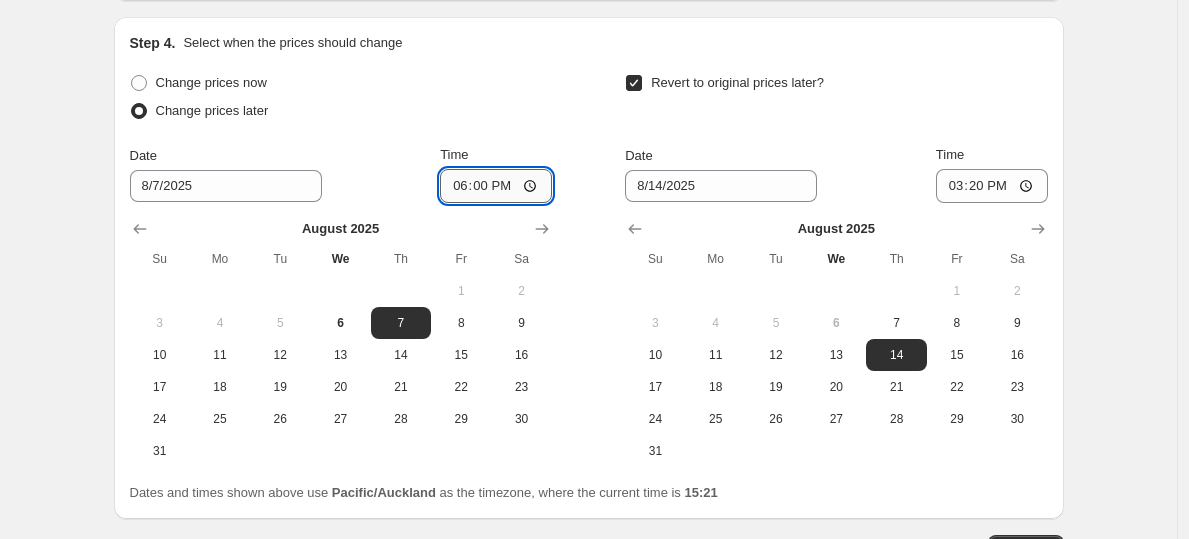 type on "06:00" 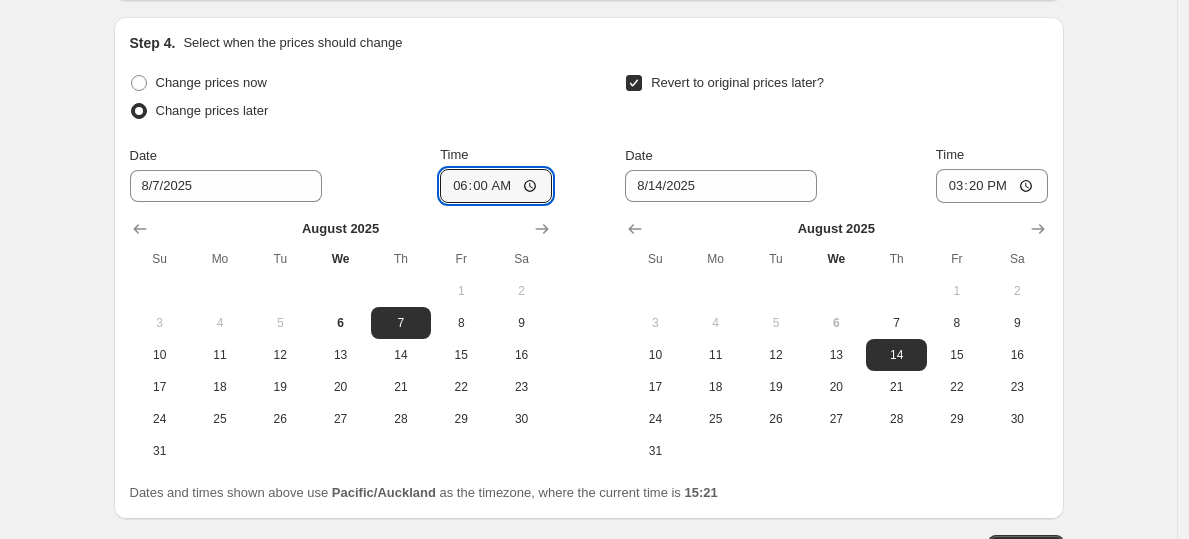 click on "Change prices now Change prices later Date 8/7/2025 Time 06:00 August   2025 Su Mo Tu We Th Fr Sa 1 2 3 4 5 6 7 8 9 10 11 12 13 14 15 16 17 18 19 20 21 22 23 24 25 26 27 28 29 30 31 Revert to original prices later? Date 8/14/2025 Time 15:20 August   2025 Su Mo Tu We Th Fr Sa 1 2 3 4 5 6 7 8 9 10 11 12 13 14 15 16 17 18 19 20 21 22 23 24 25 26 27 28 29 30 31" at bounding box center [589, 268] 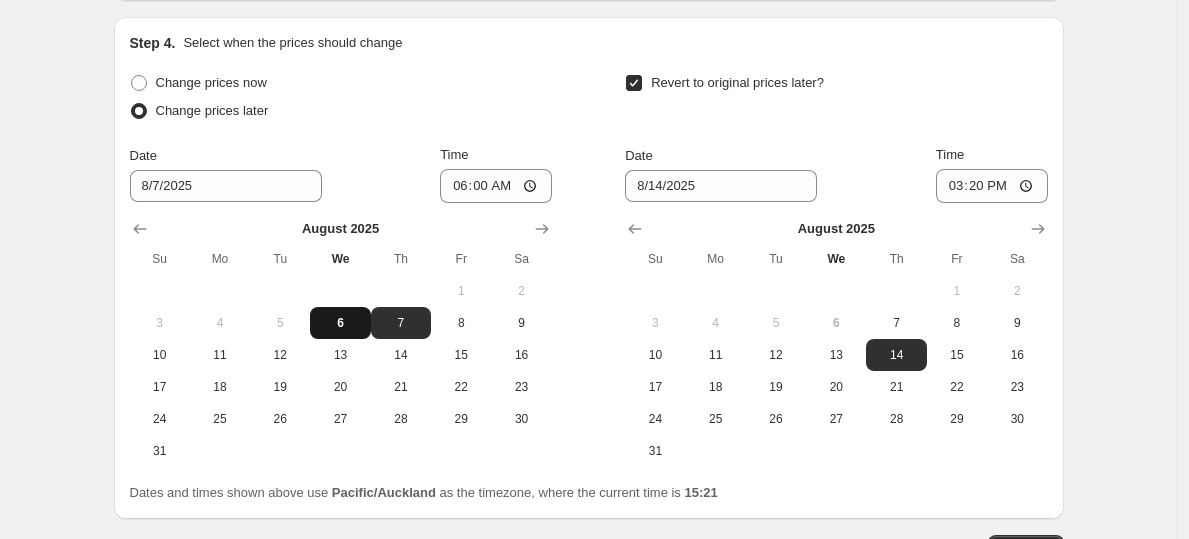 click on "6" at bounding box center (340, 323) 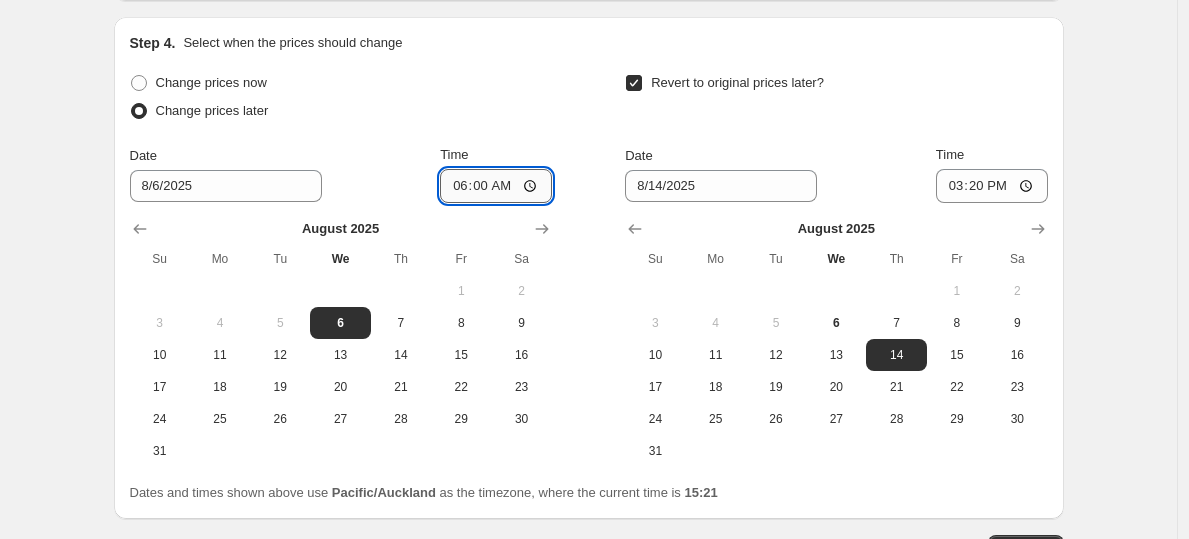 click on "06:00" at bounding box center [496, 186] 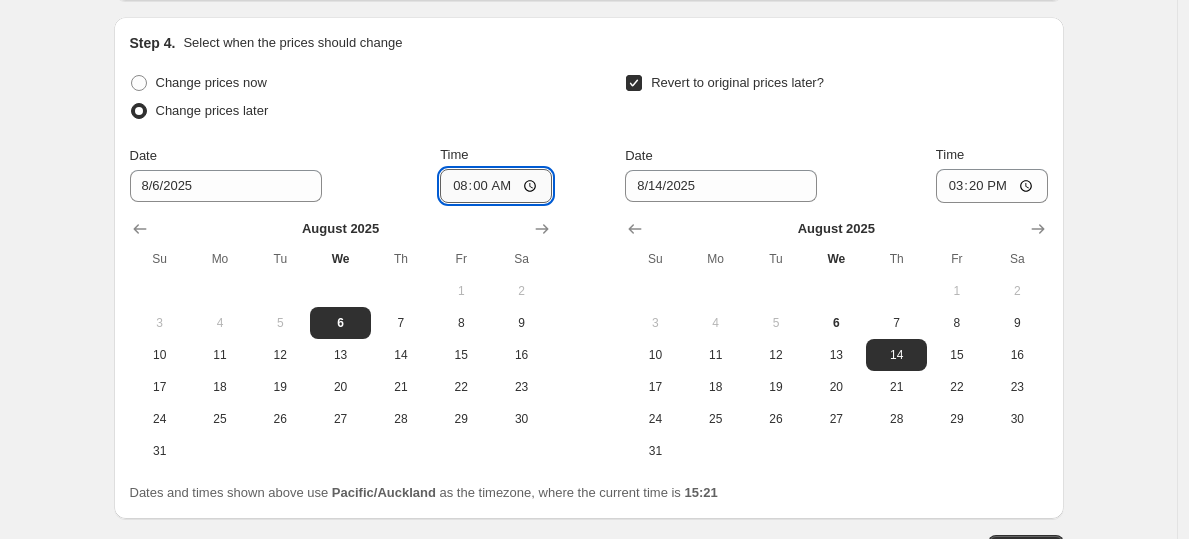 type on "20:00" 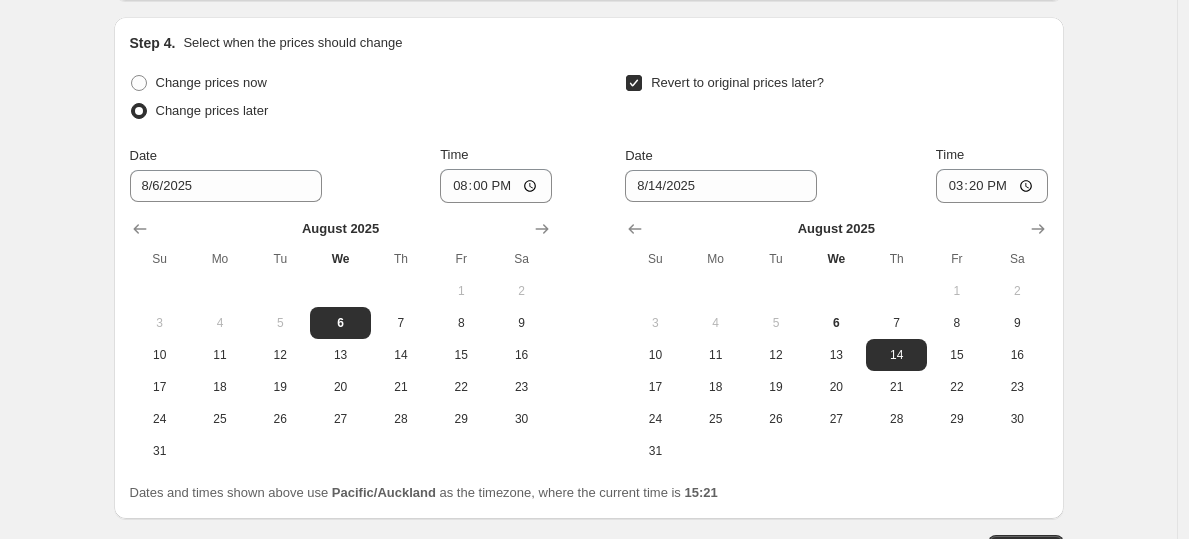 click on "Change prices now Change prices later Date 8/6/2025 Time 20:00 August   2025 Su Mo Tu We Th Fr Sa 1 2 3 4 5 6 7 8 9 10 11 12 13 14 15 16 17 18 19 20 21 22 23 24 25 26 27 28 29 30 31 Revert to original prices later? Date 8/14/2025 Time 15:20 August   2025 Su Mo Tu We Th Fr Sa 1 2 3 4 5 6 7 8 9 10 11 12 13 14 15 16 17 18 19 20 21 22 23 24 25 26 27 28 29 30 31" at bounding box center [589, 268] 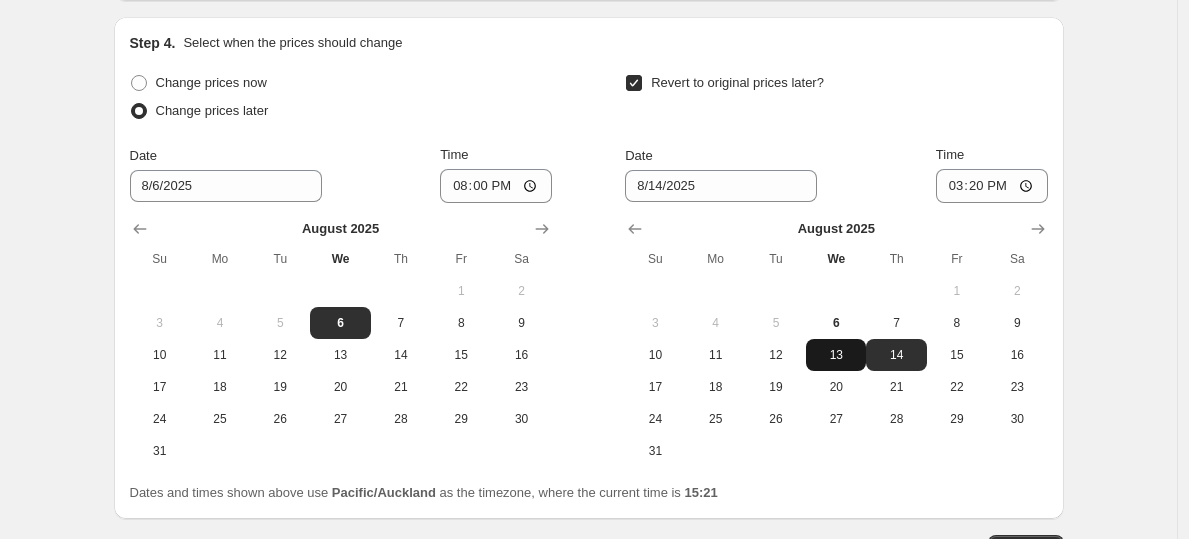click on "13" at bounding box center (836, 355) 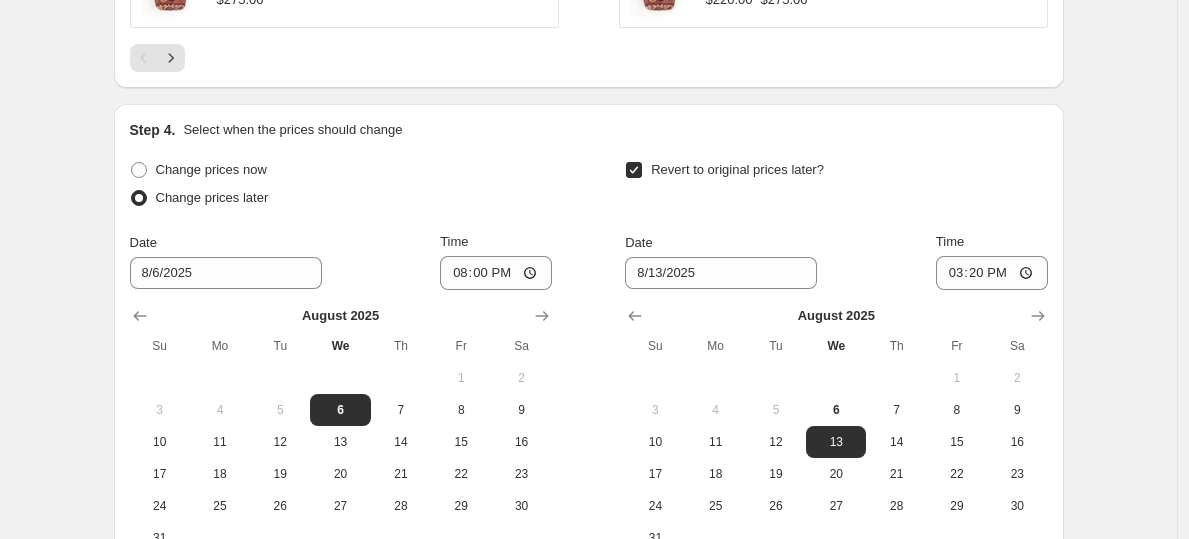 scroll, scrollTop: 1603, scrollLeft: 0, axis: vertical 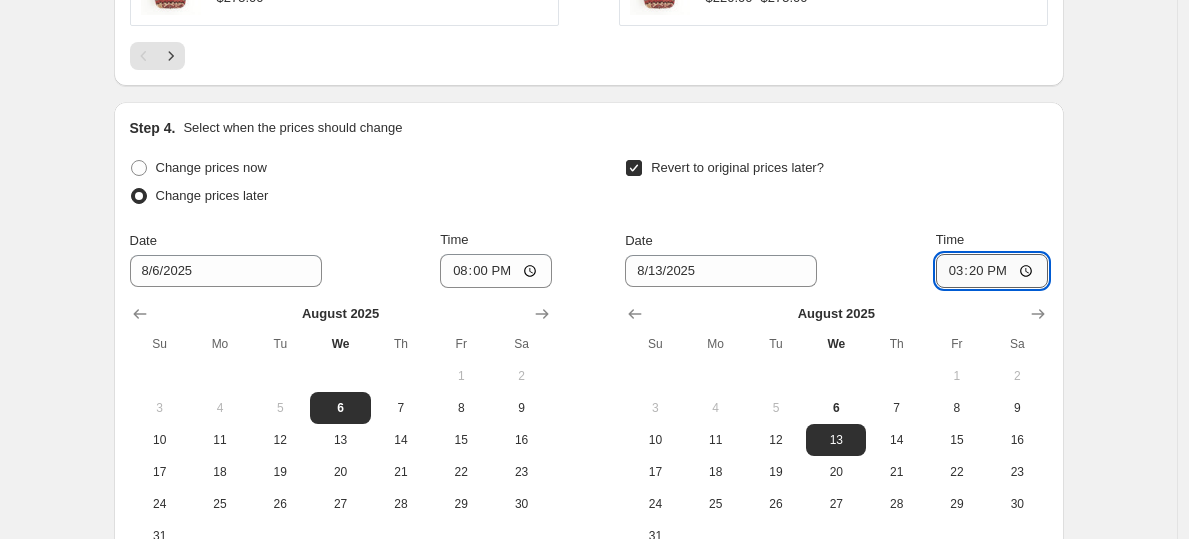click on "15:20" at bounding box center [992, 271] 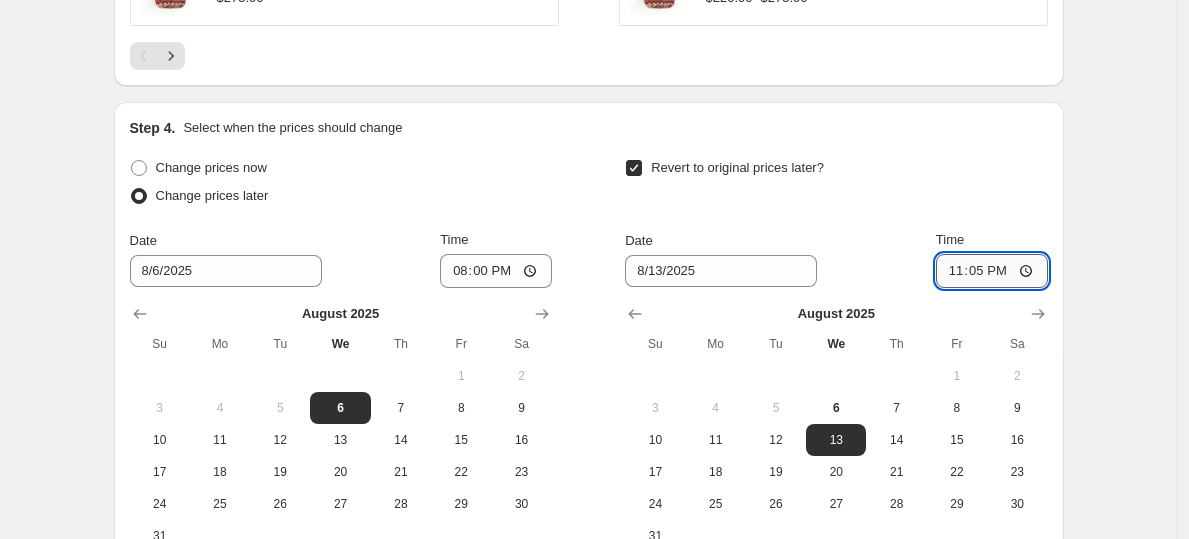 type on "23:59" 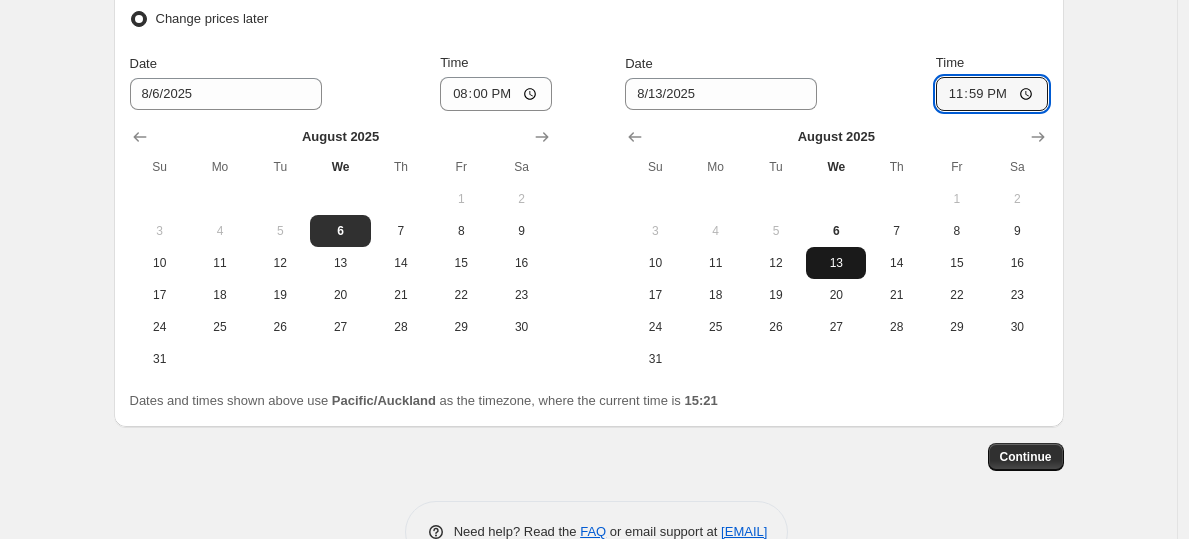 scroll, scrollTop: 1790, scrollLeft: 0, axis: vertical 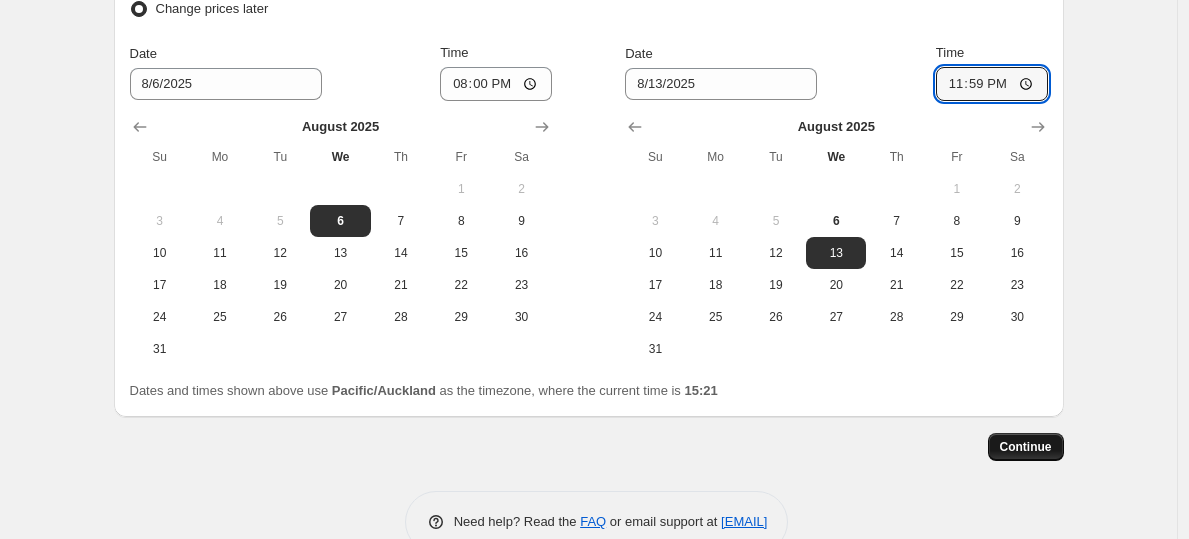 click on "Continue" at bounding box center (1026, 447) 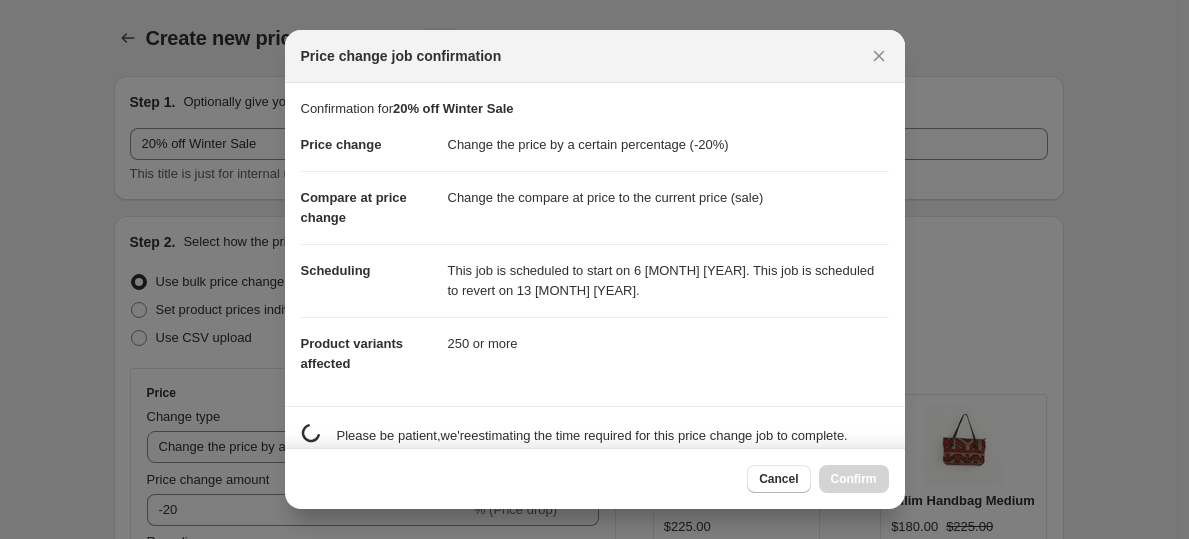scroll, scrollTop: 0, scrollLeft: 0, axis: both 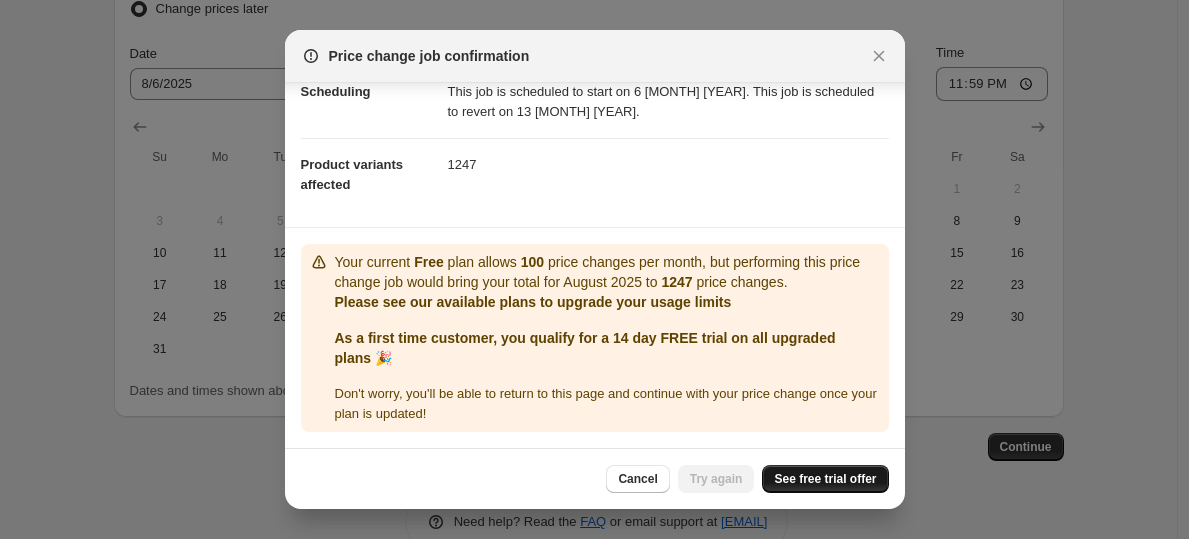 click on "See free trial offer" at bounding box center (825, 479) 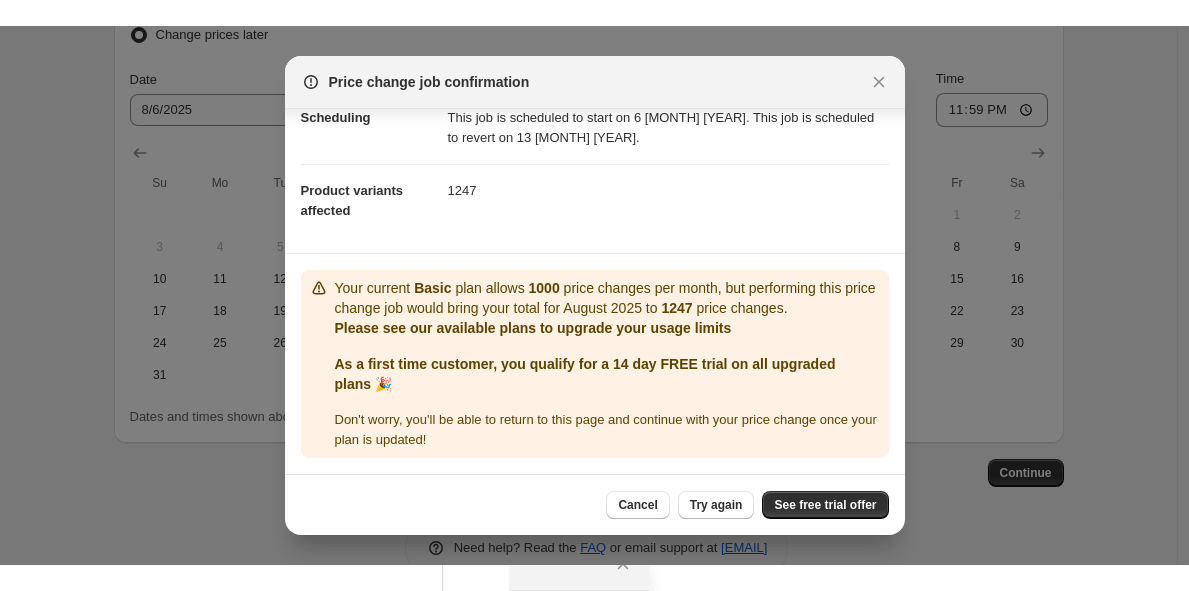 scroll, scrollTop: 147, scrollLeft: 0, axis: vertical 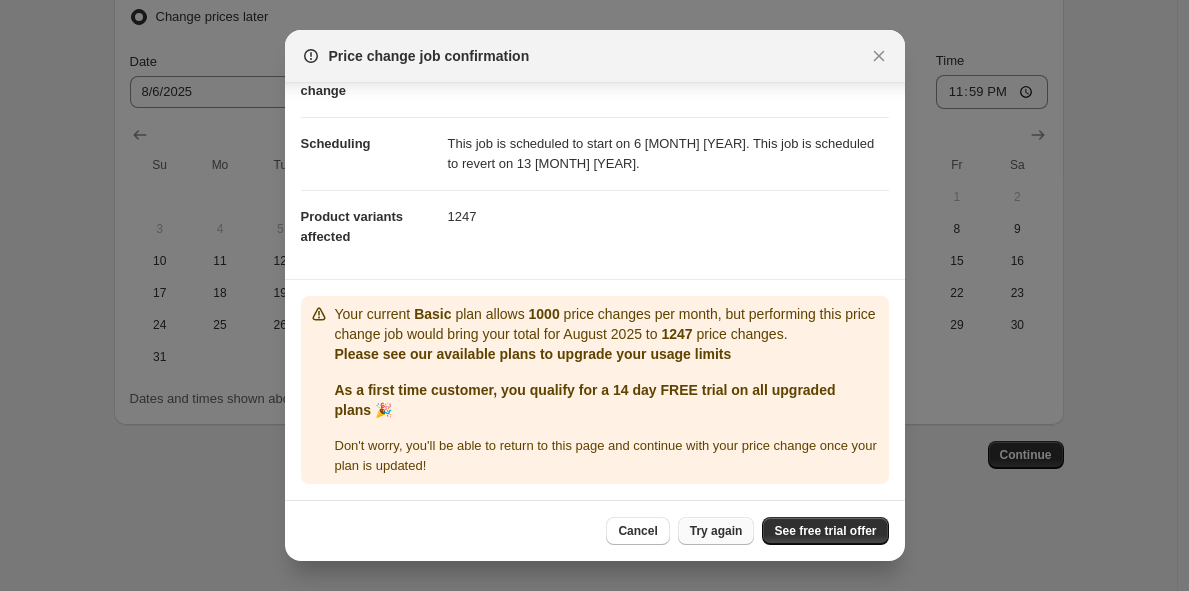click on "Try again" at bounding box center (716, 531) 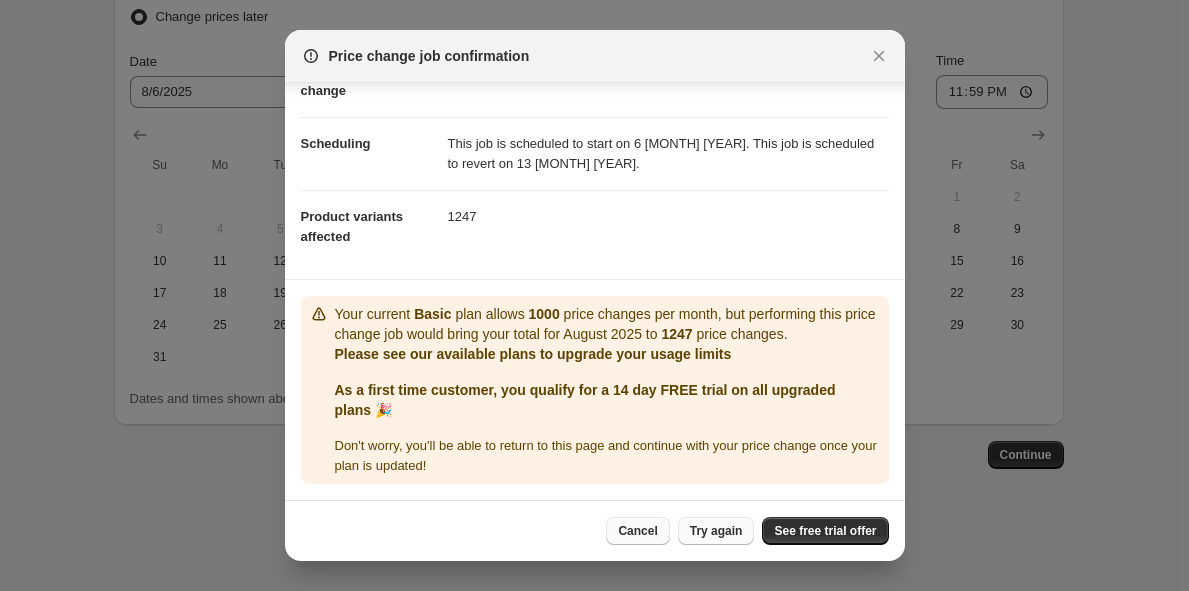 click on "Cancel" at bounding box center (637, 531) 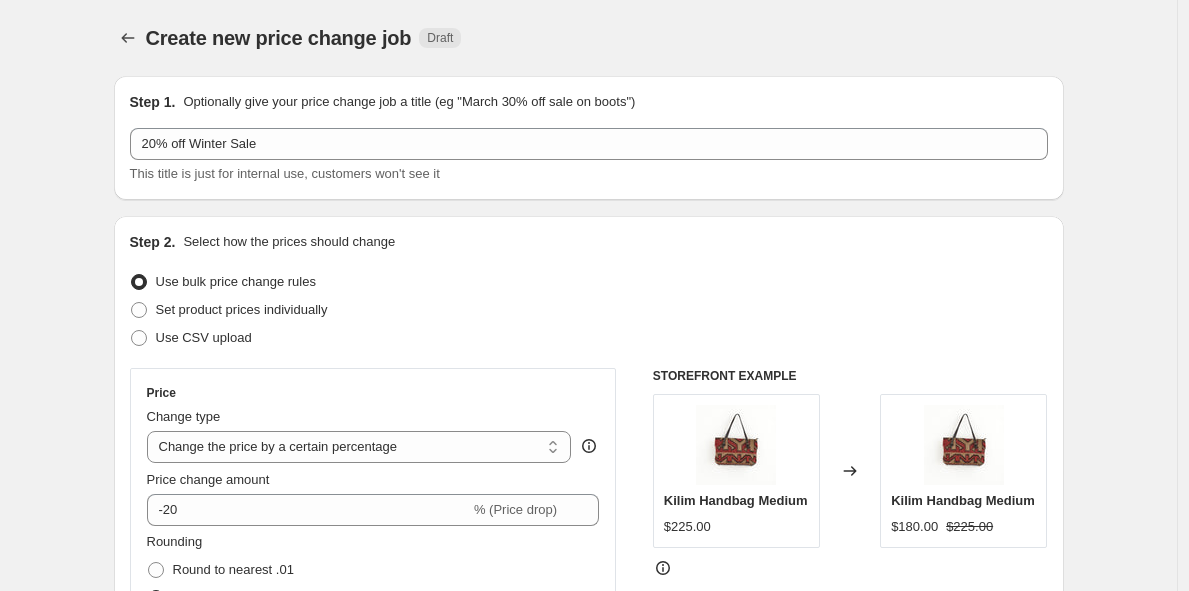 scroll, scrollTop: 1782, scrollLeft: 0, axis: vertical 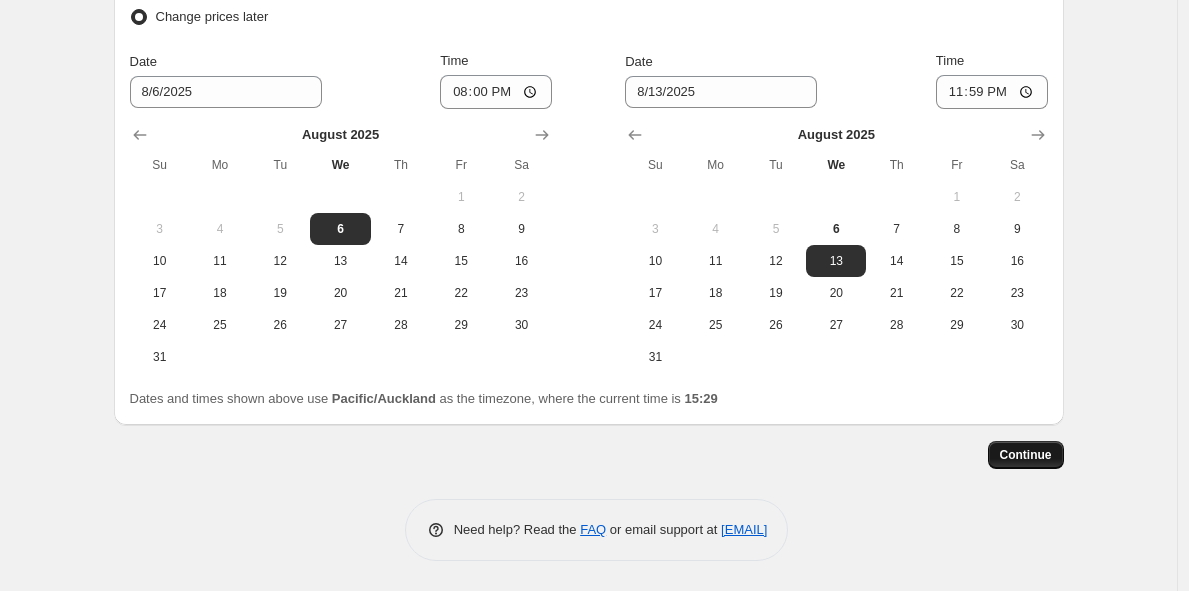 click on "Continue" at bounding box center [1026, 455] 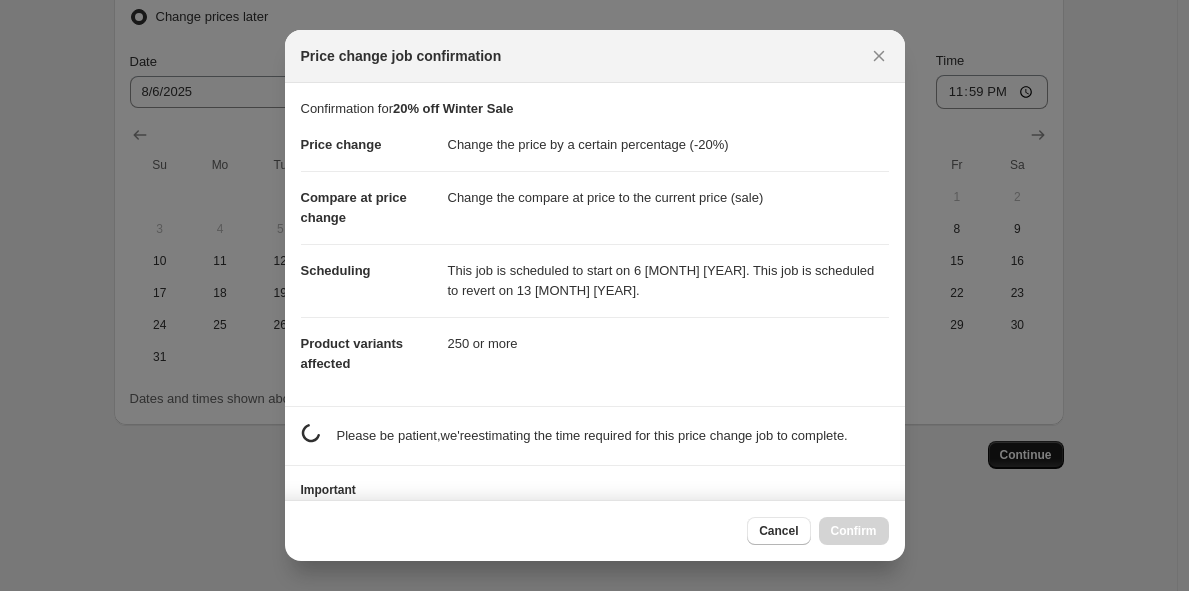 scroll, scrollTop: 0, scrollLeft: 0, axis: both 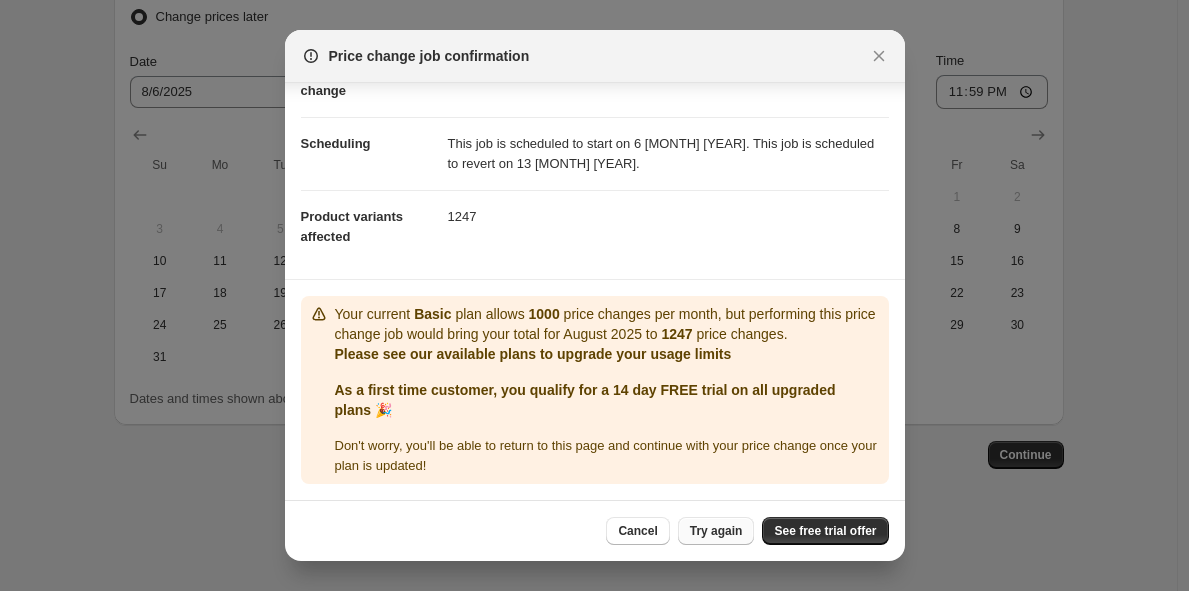 click on "Try again" at bounding box center [716, 531] 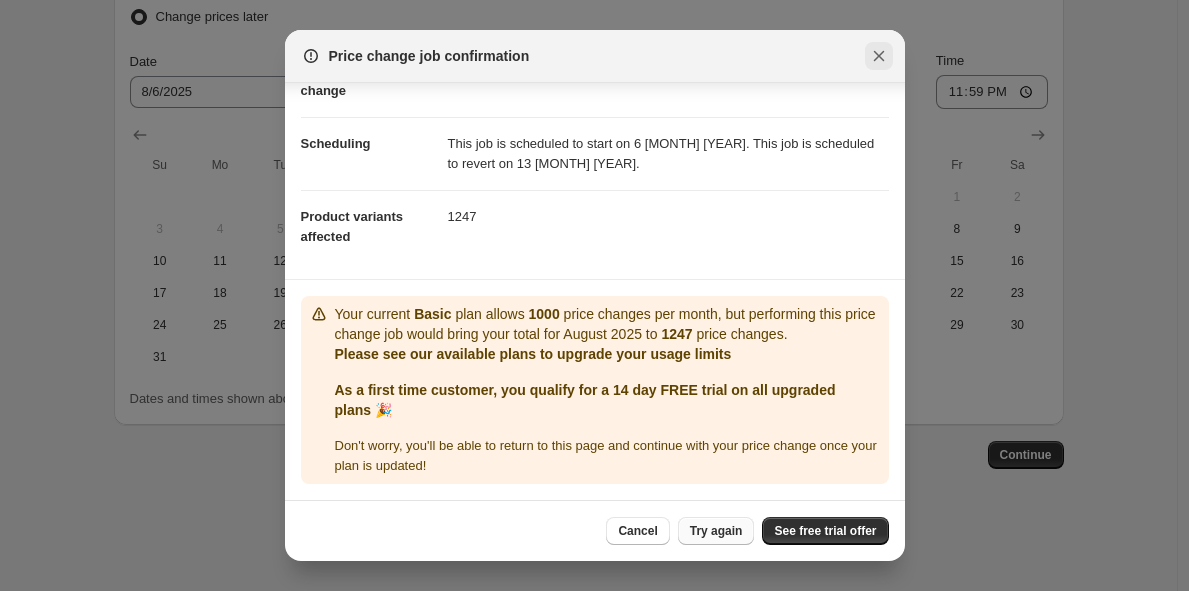 click 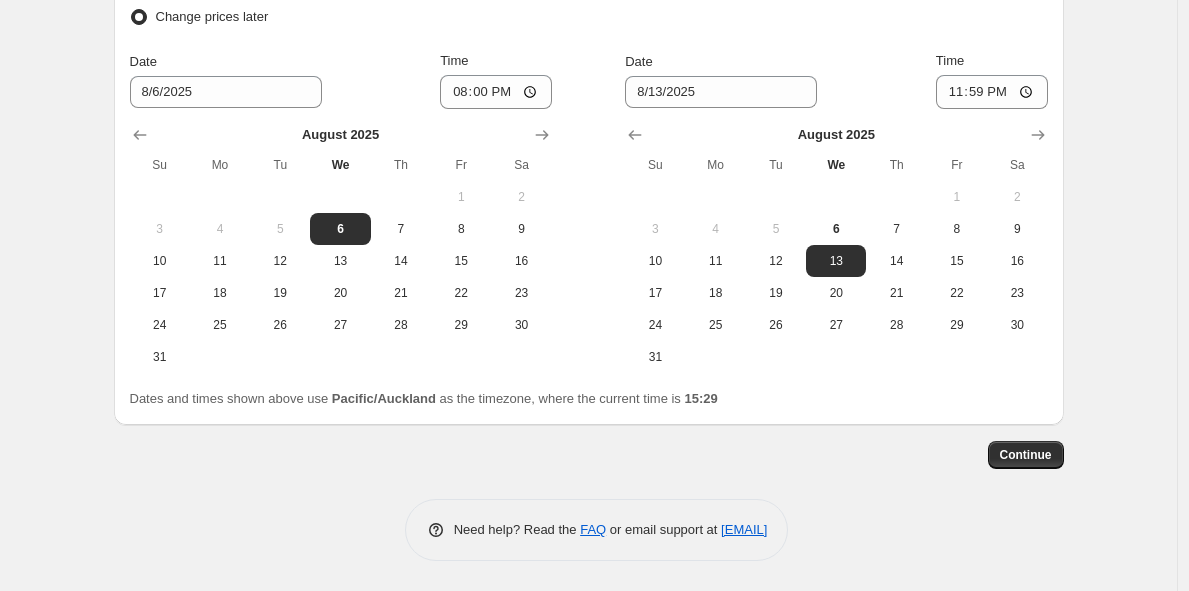scroll, scrollTop: 1781, scrollLeft: 0, axis: vertical 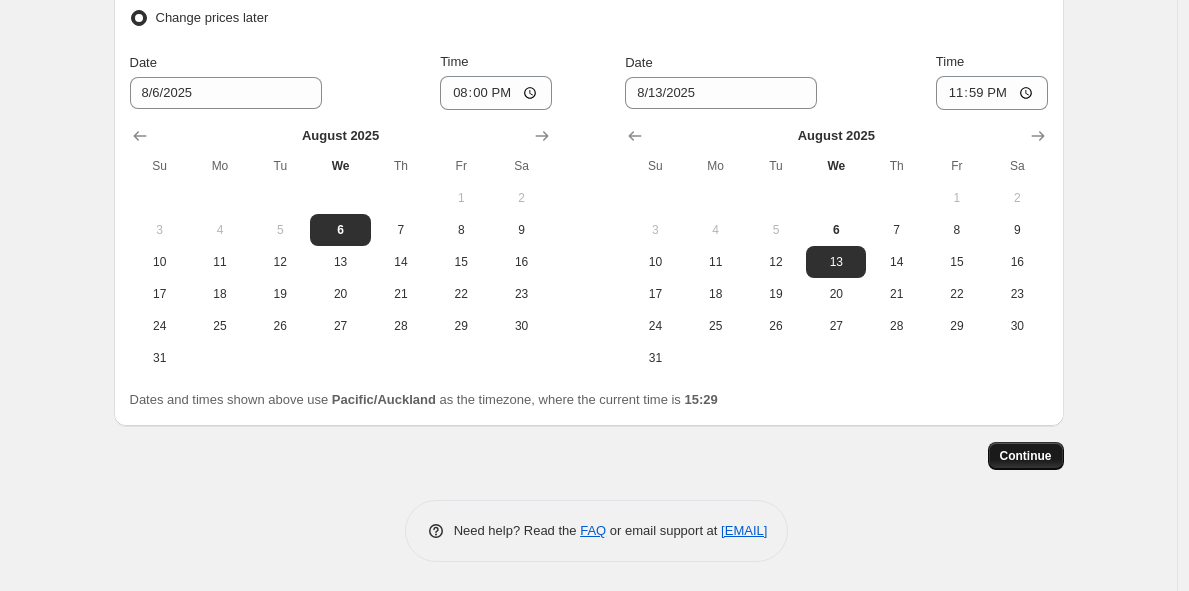 click on "Continue" at bounding box center (1026, 456) 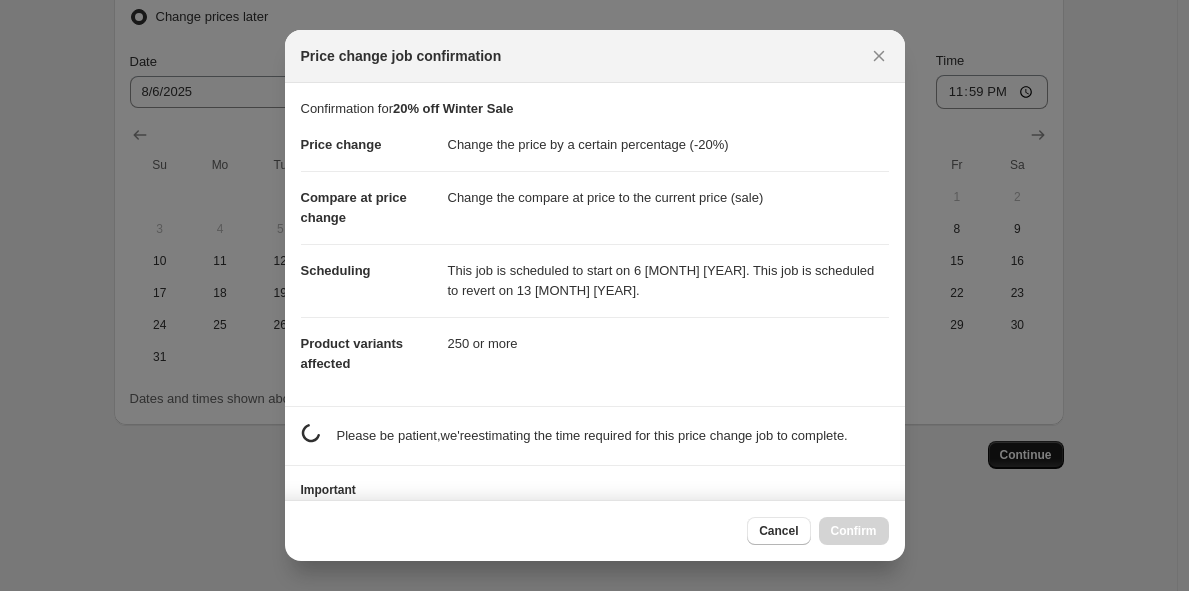 scroll, scrollTop: 1781, scrollLeft: 0, axis: vertical 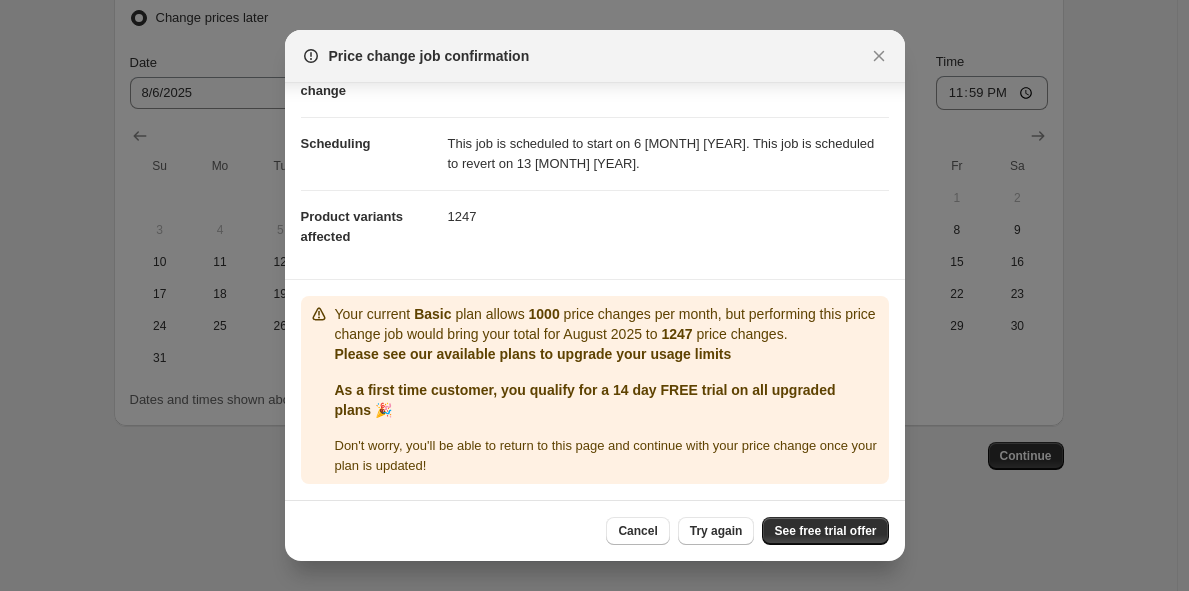 click on "Your current   Basic   plan allows   1000   price changes per month, but performing this price change job would bring your total for   August   2025   to   1247   price changes." at bounding box center (608, 324) 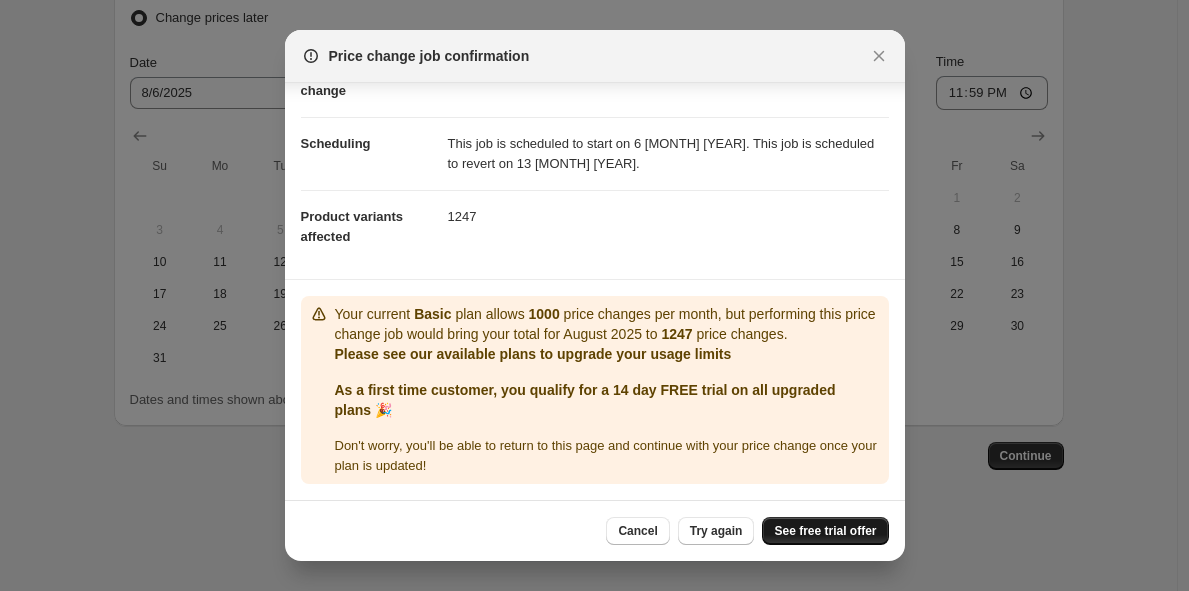 click on "See free trial offer" at bounding box center [825, 531] 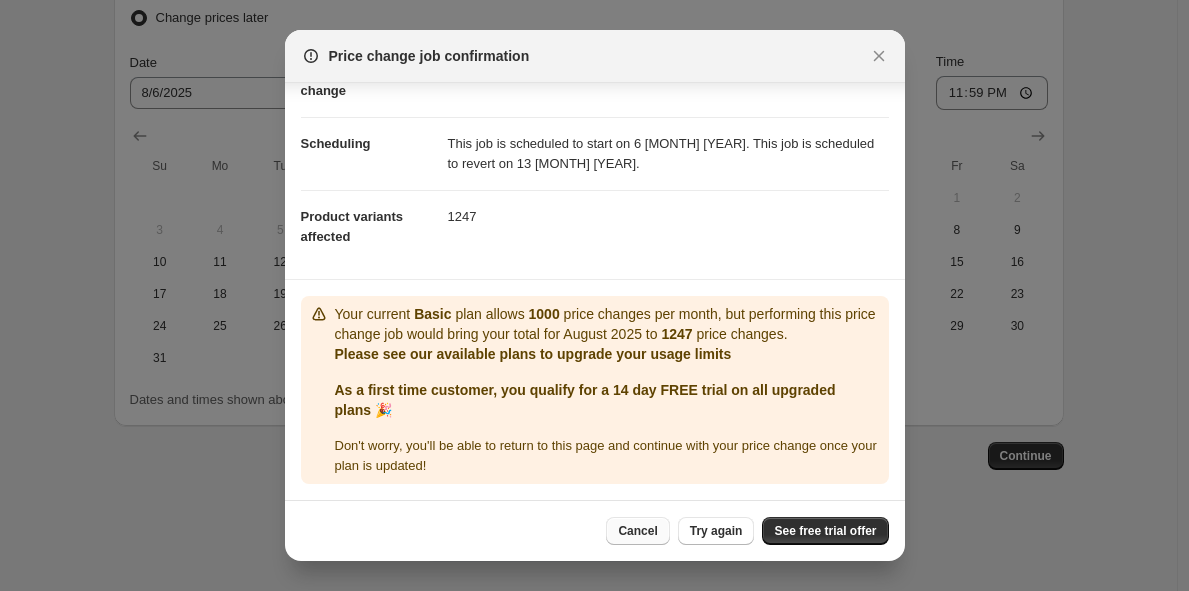 click on "Cancel" at bounding box center (637, 531) 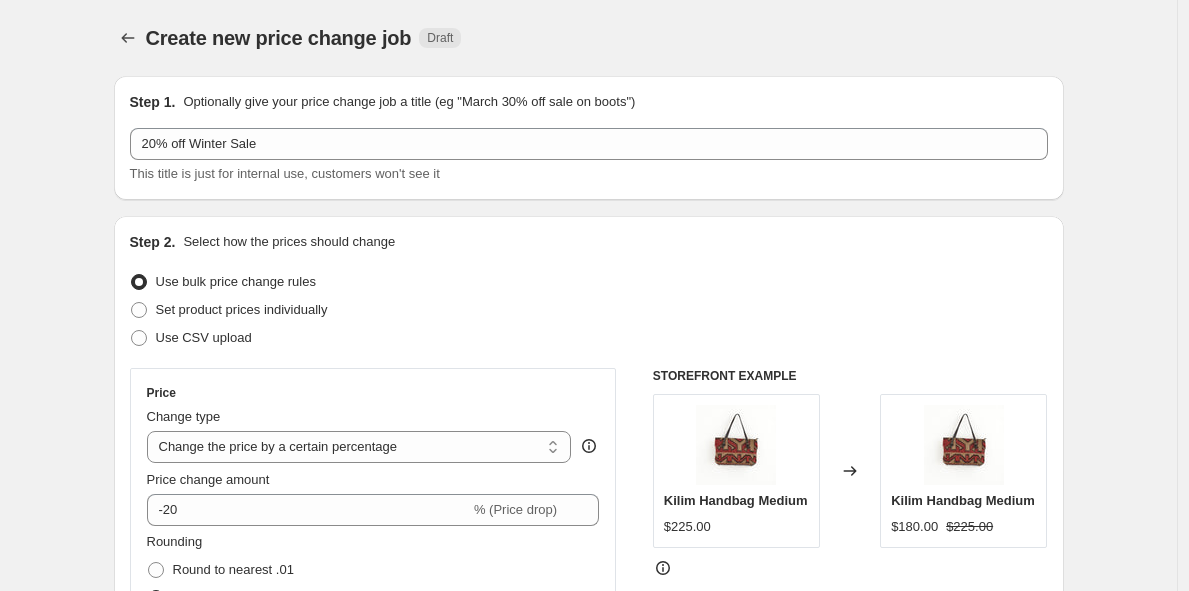 scroll, scrollTop: 1781, scrollLeft: 0, axis: vertical 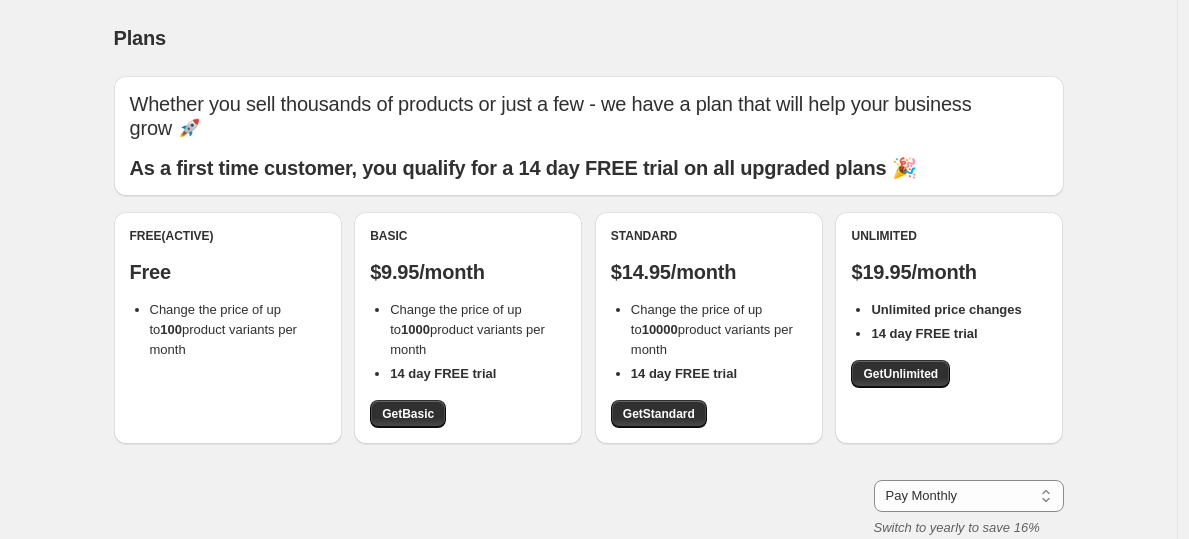 click on "Whether you sell thousands of products or just a few - we have a plan that will help your business grow 🚀" at bounding box center (589, 116) 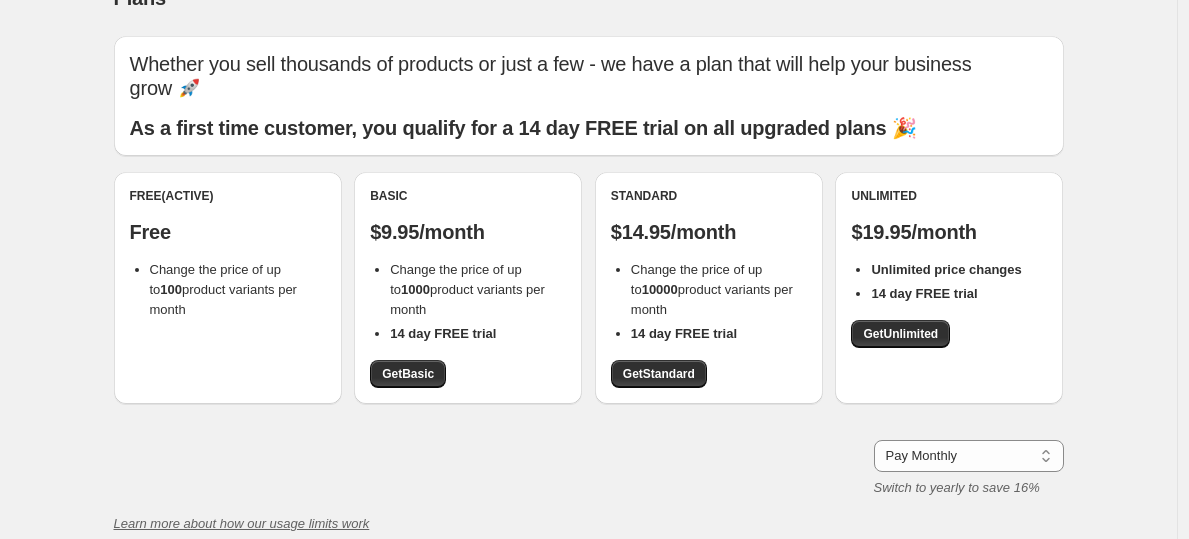 scroll, scrollTop: 0, scrollLeft: 0, axis: both 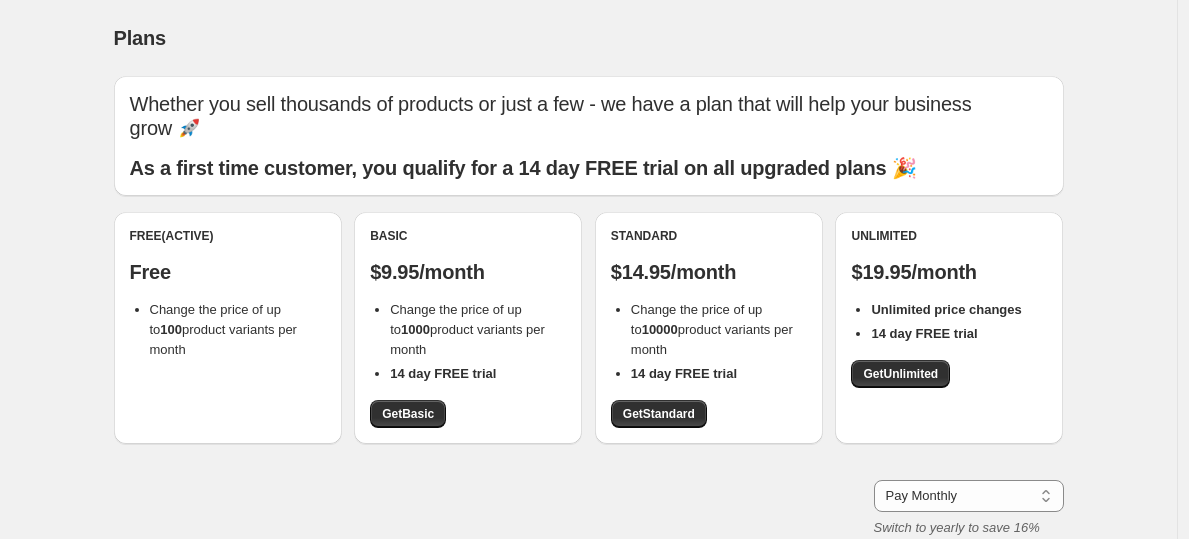 click on "As a first time customer, you qualify for a 14 day FREE trial on all upgraded plans 🎉" at bounding box center (523, 168) 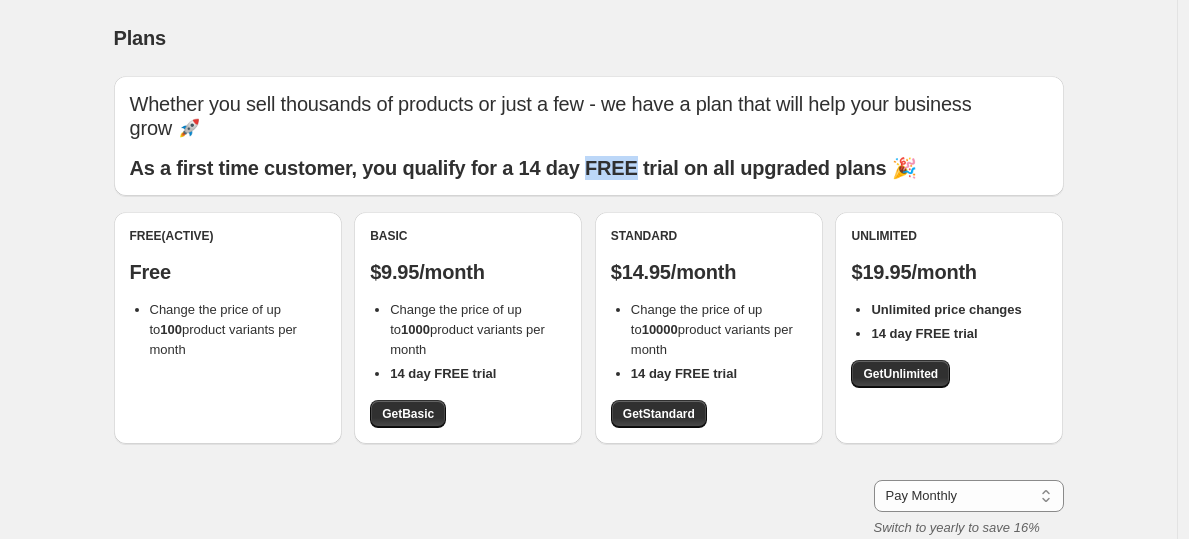 click on "As a first time customer, you qualify for a 14 day FREE trial on all upgraded plans 🎉" at bounding box center [523, 168] 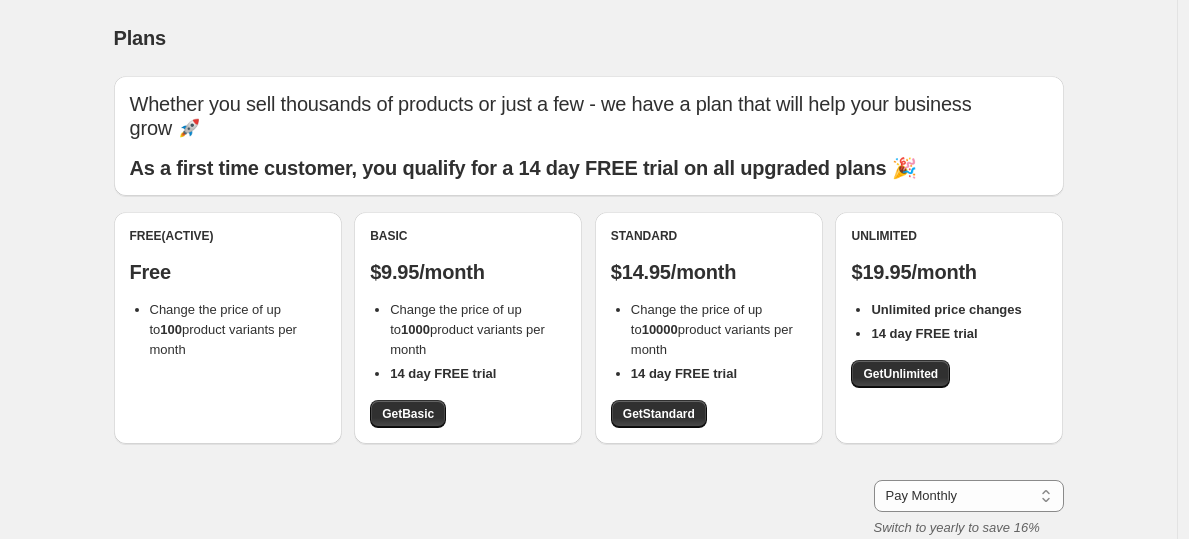 click on "Whether you sell thousands of products or just a few - we have a plan that will help your business grow 🚀 As a first time customer, you qualify for a 14 day FREE trial on all upgraded plans 🎉" at bounding box center (589, 136) 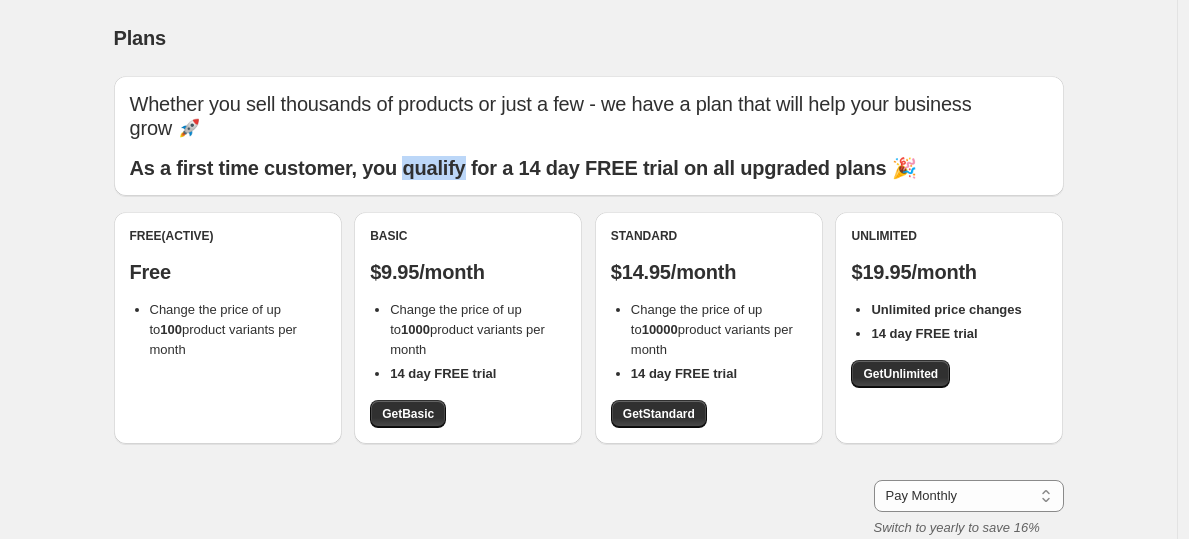 drag, startPoint x: 451, startPoint y: 141, endPoint x: 402, endPoint y: 141, distance: 49 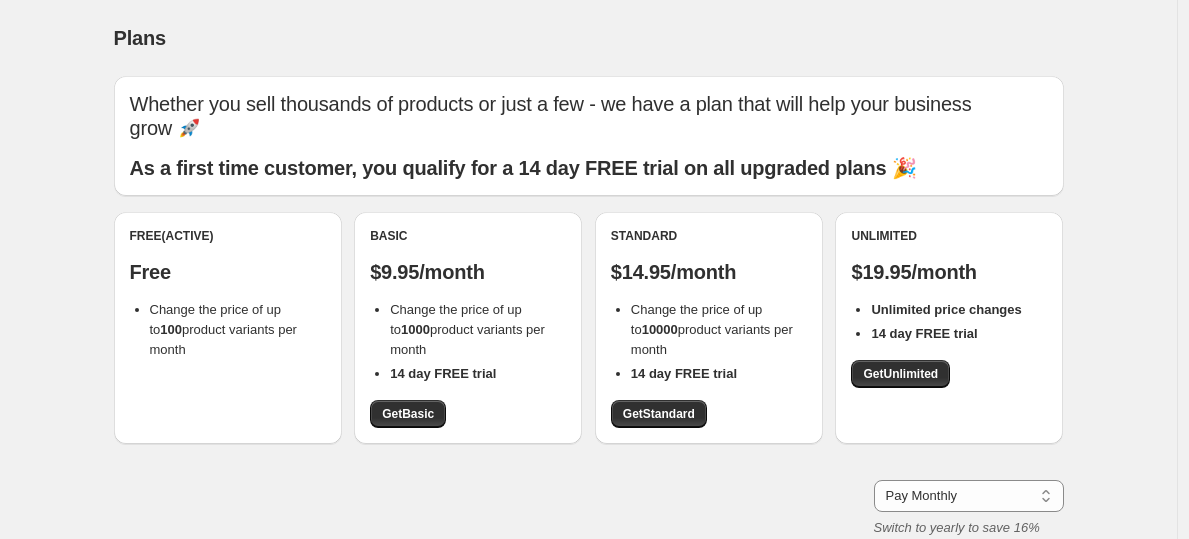 click on "As a first time customer, you qualify for a 14 day FREE trial on all upgraded plans 🎉" at bounding box center (523, 168) 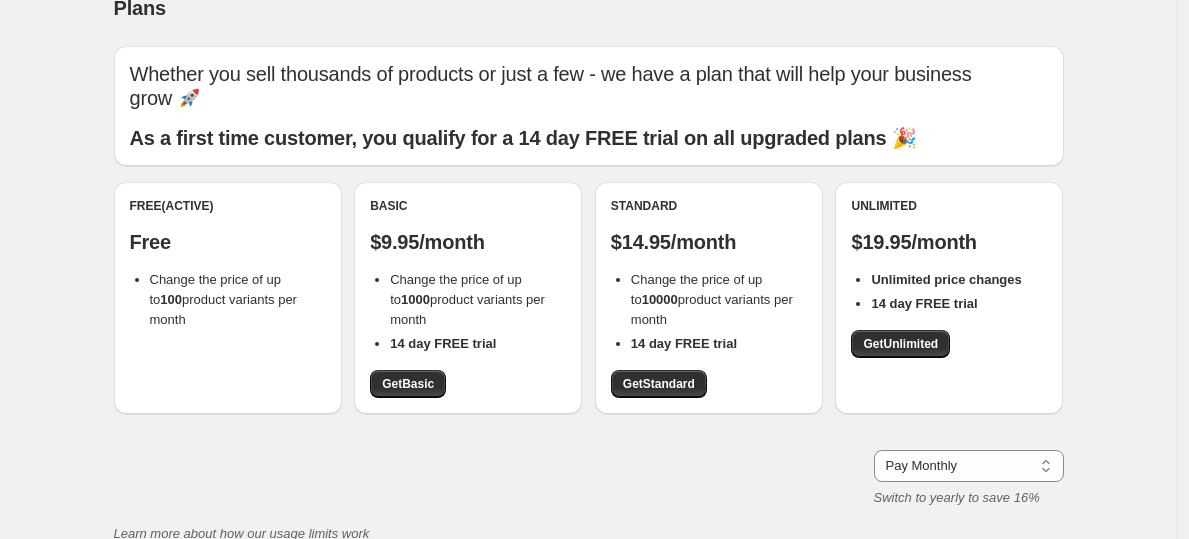 scroll, scrollTop: 0, scrollLeft: 0, axis: both 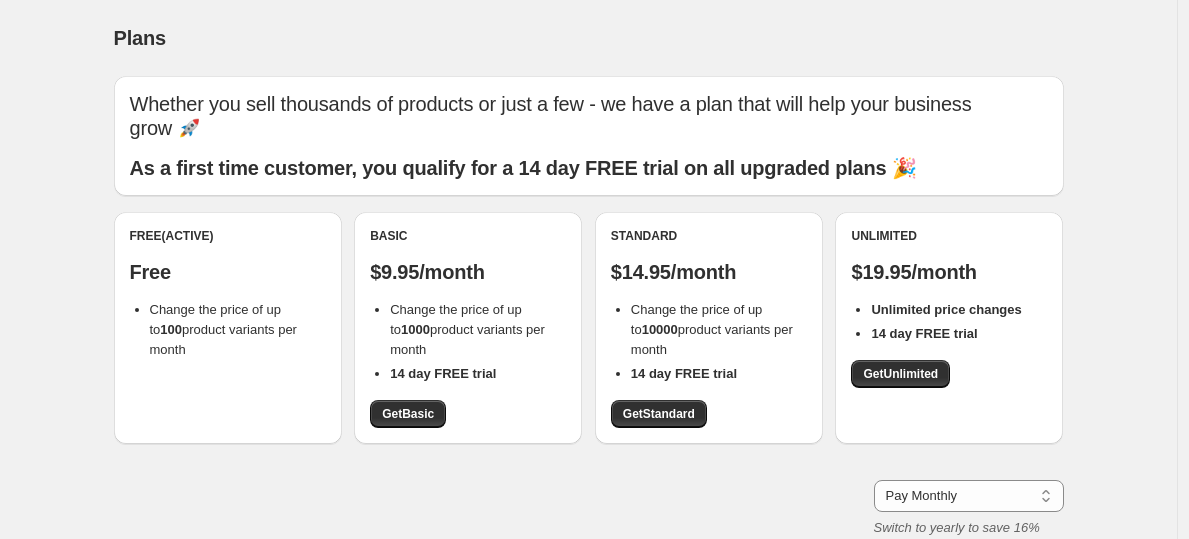 click on "Free  (Active) Free Change the price of up to  100  product variants per month" at bounding box center [228, 328] 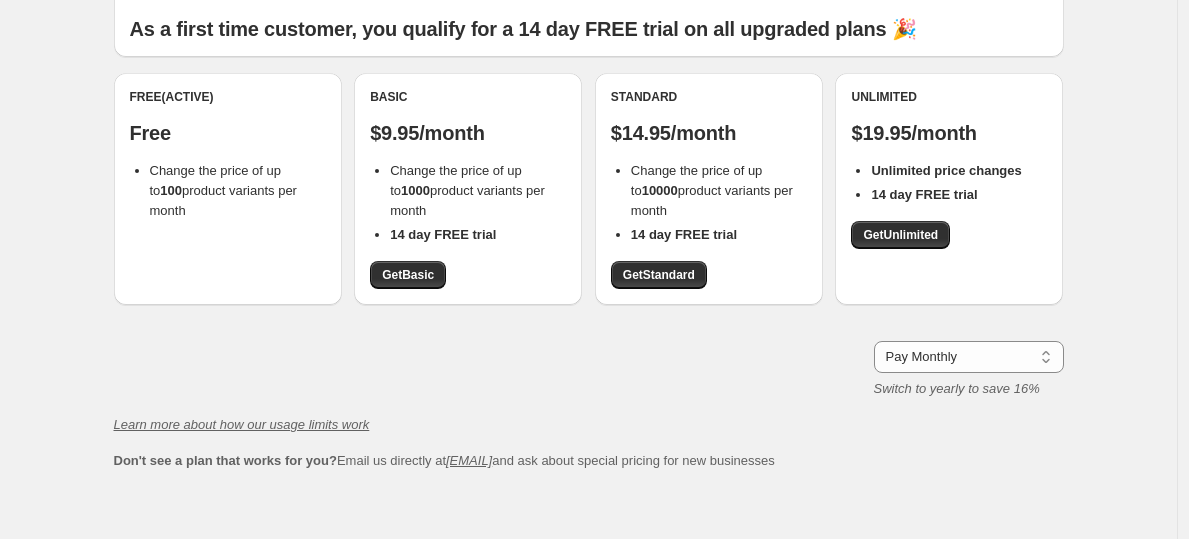 scroll, scrollTop: 136, scrollLeft: 0, axis: vertical 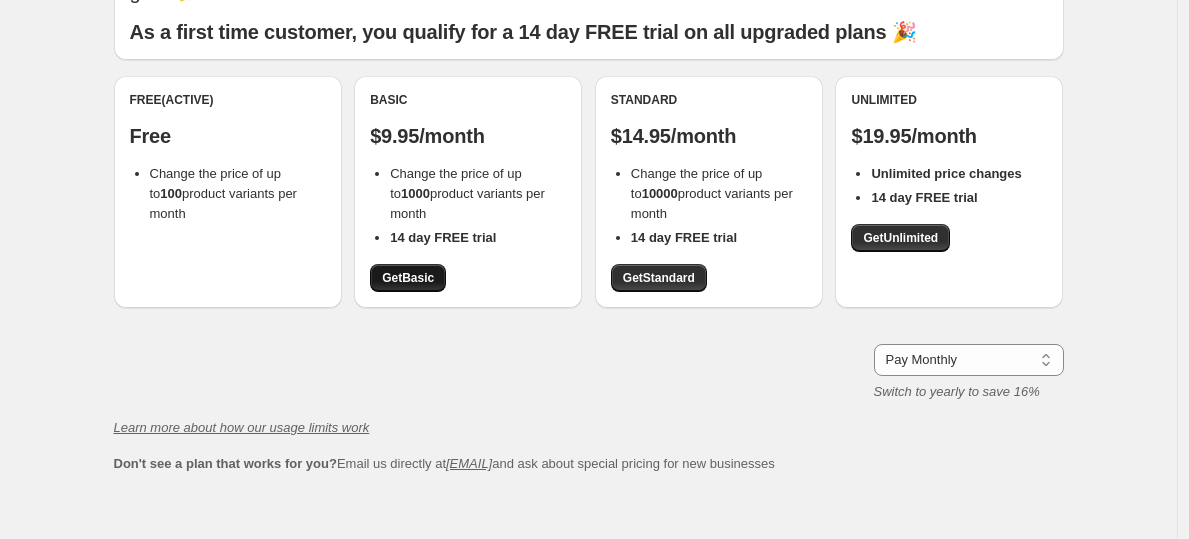 click on "Get  Basic" at bounding box center [408, 278] 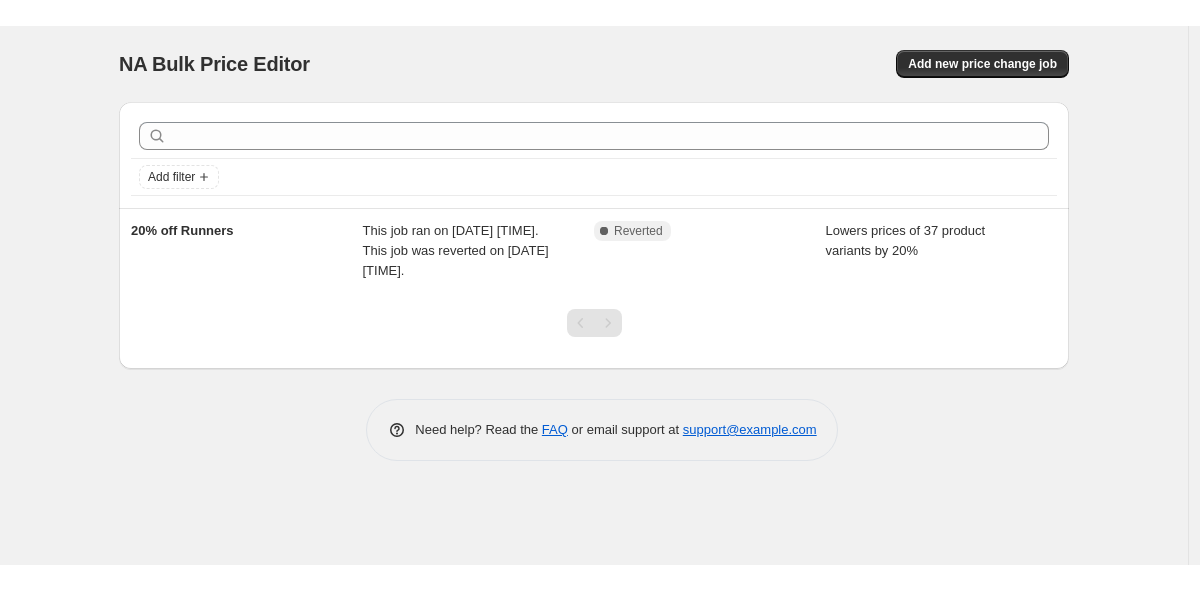 scroll, scrollTop: 0, scrollLeft: 0, axis: both 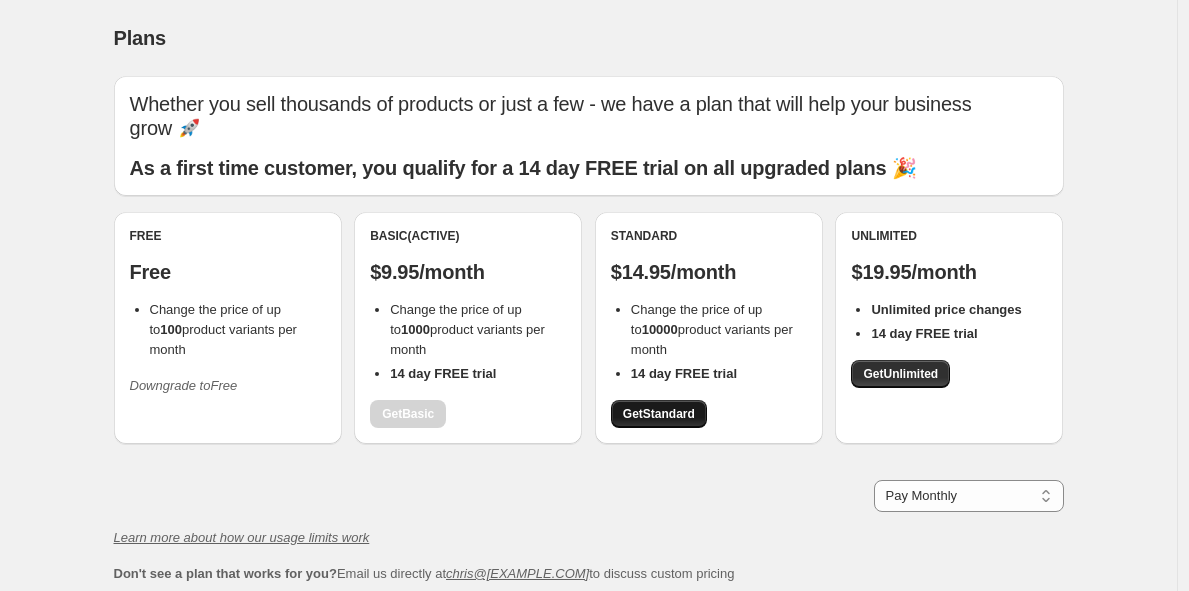 click on "Get  Standard" at bounding box center (659, 414) 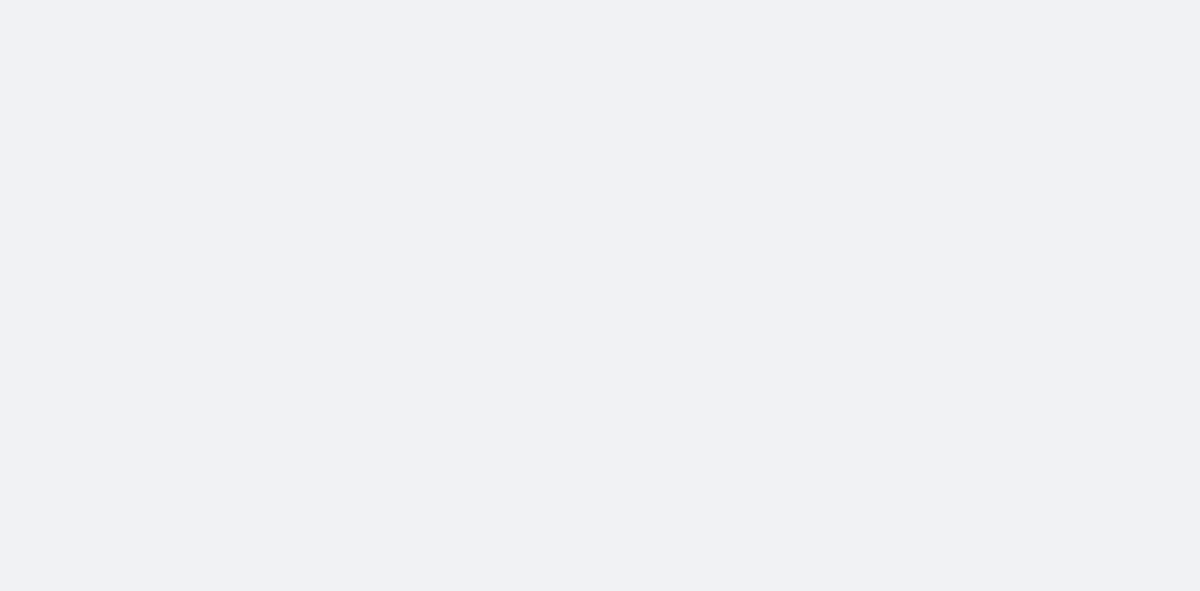 scroll, scrollTop: 0, scrollLeft: 0, axis: both 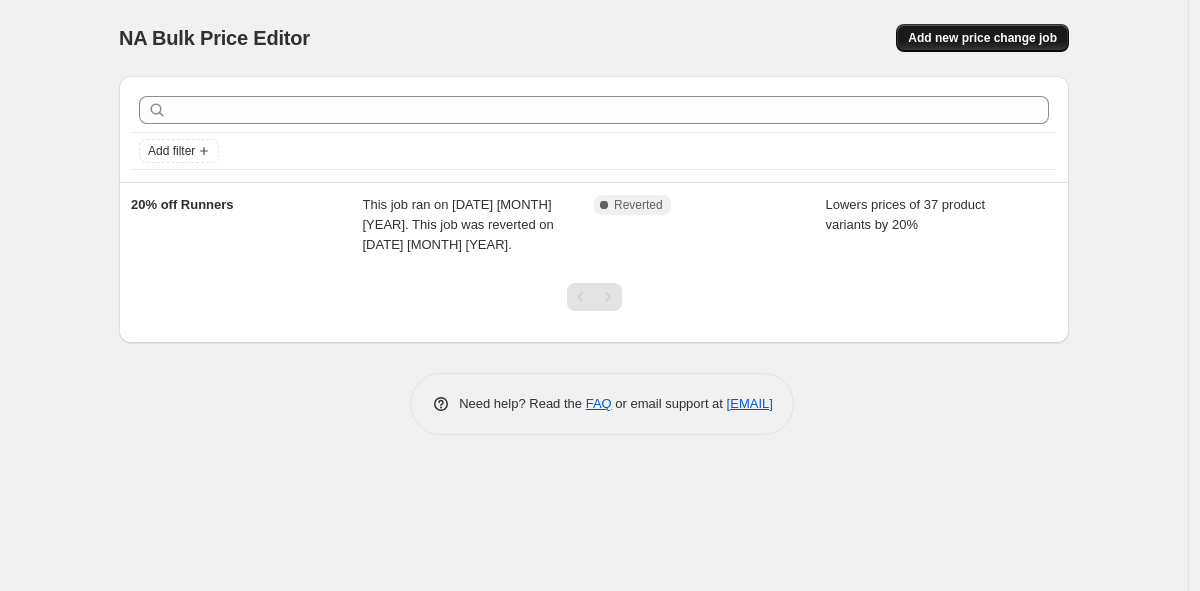 click on "Add new price change job" at bounding box center (982, 38) 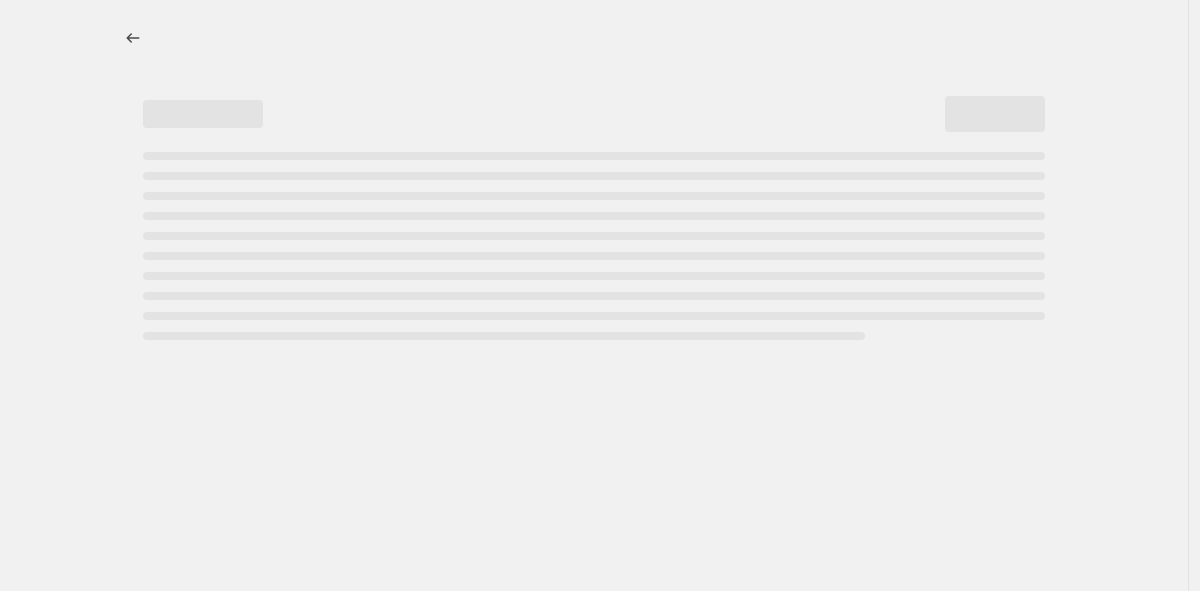 select on "percentage" 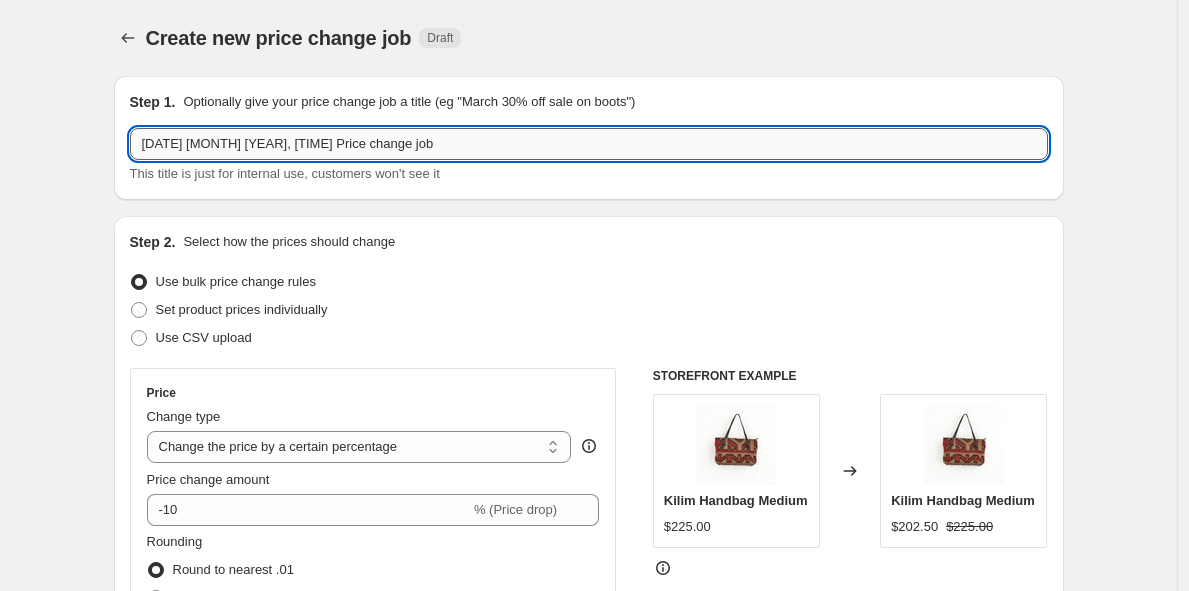 click on "[DATE] [MONTH] [YEAR], [TIME] Price change job" at bounding box center (589, 144) 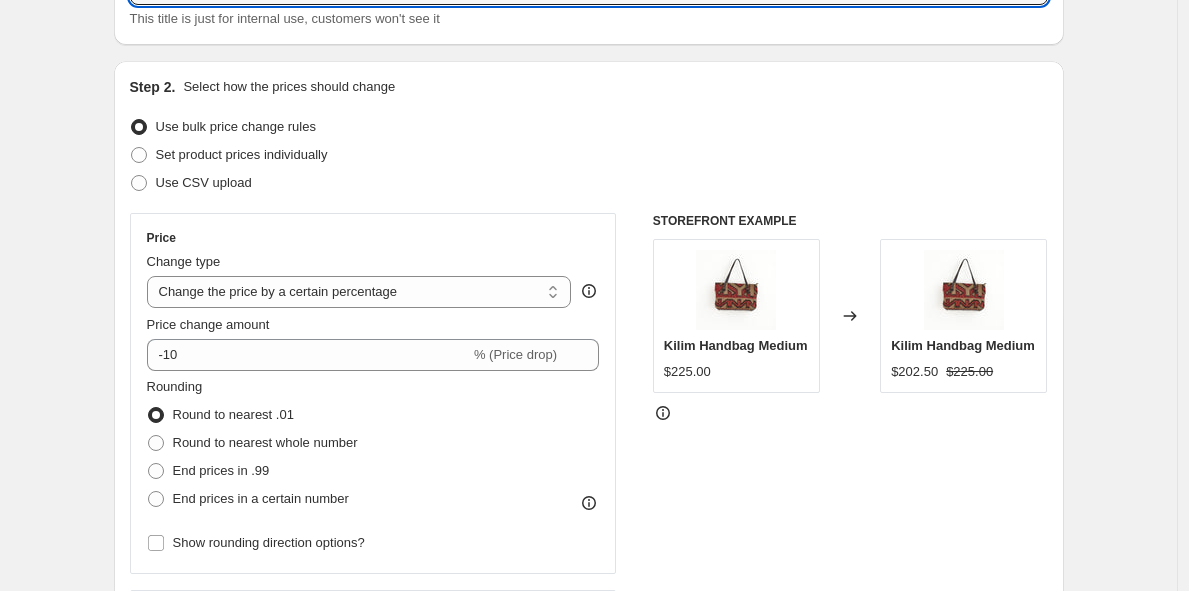 scroll, scrollTop: 169, scrollLeft: 0, axis: vertical 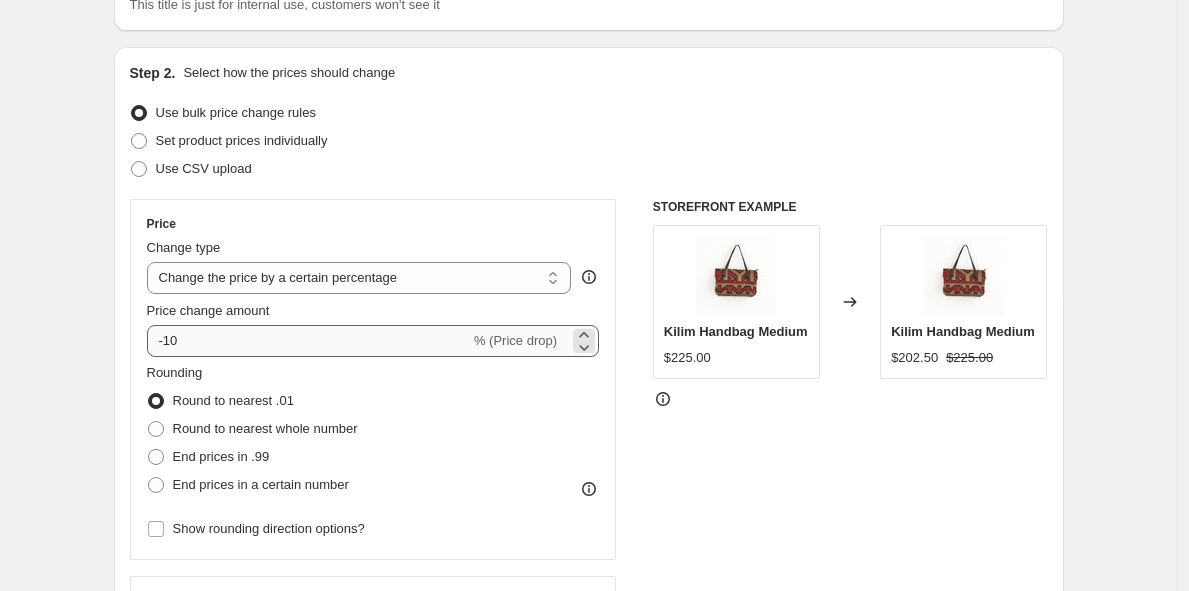 type on "Winter Sale 20% off" 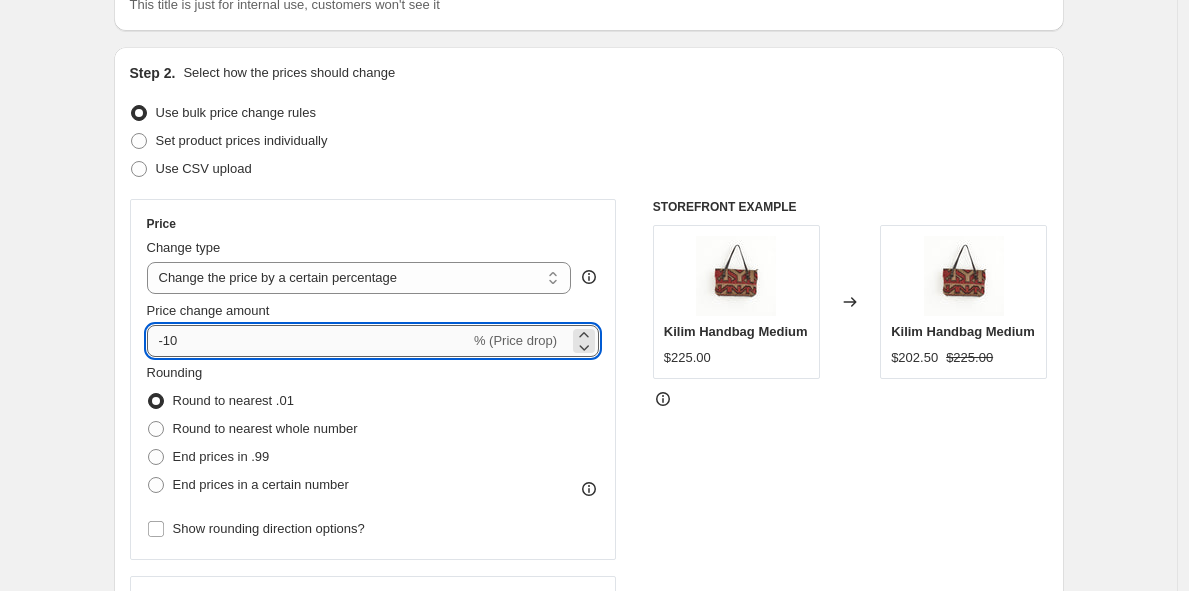 click on "-10" at bounding box center [308, 341] 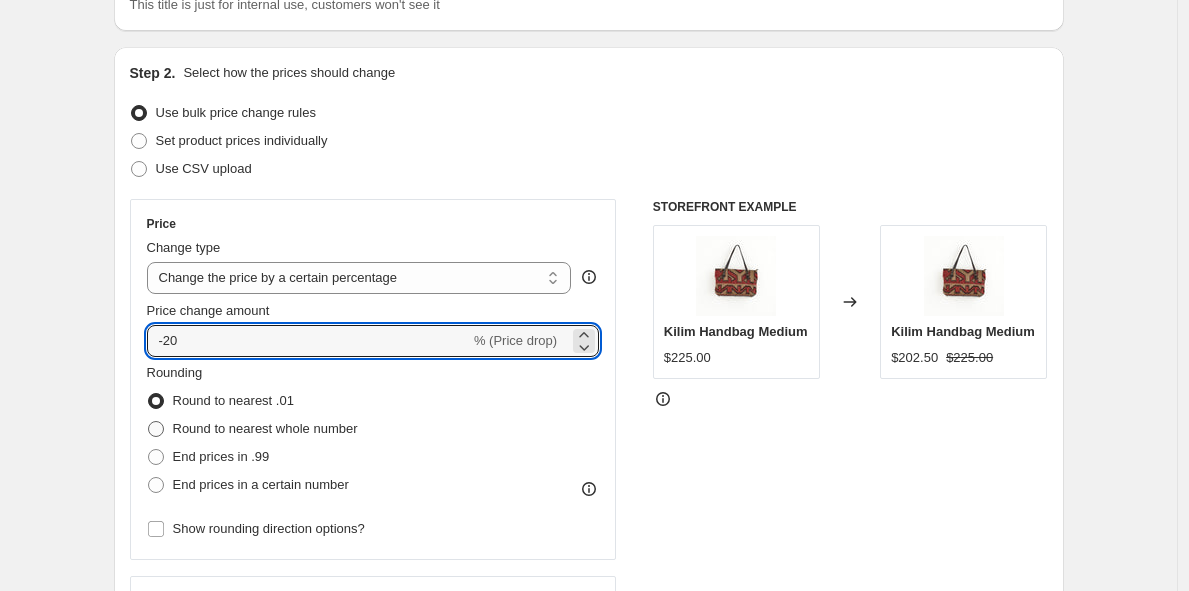 type on "-20" 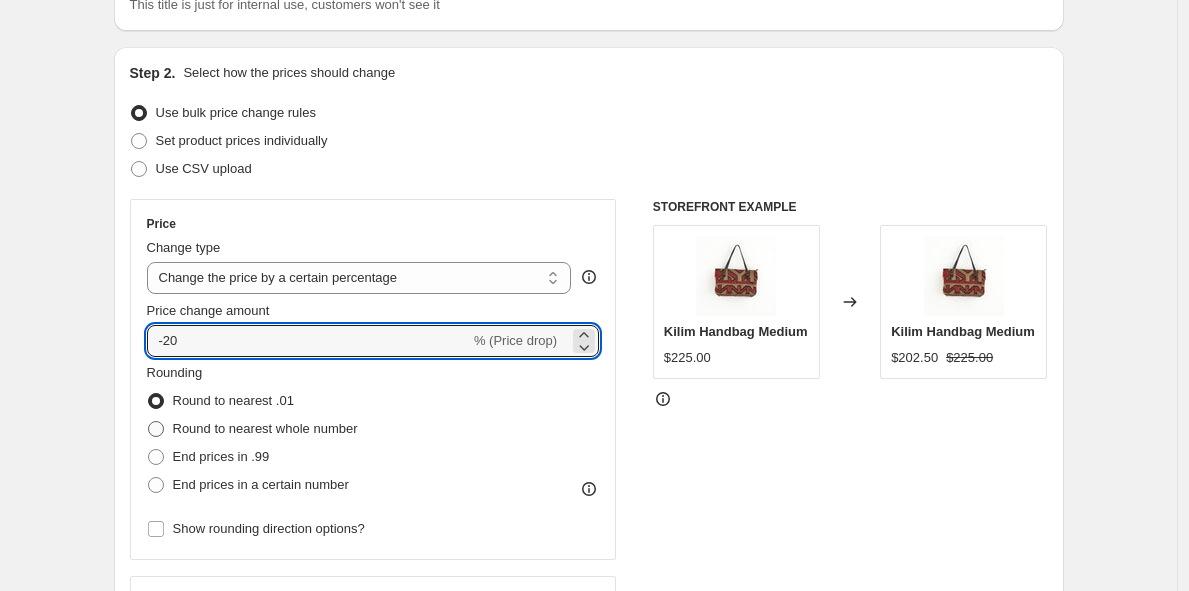 radio on "true" 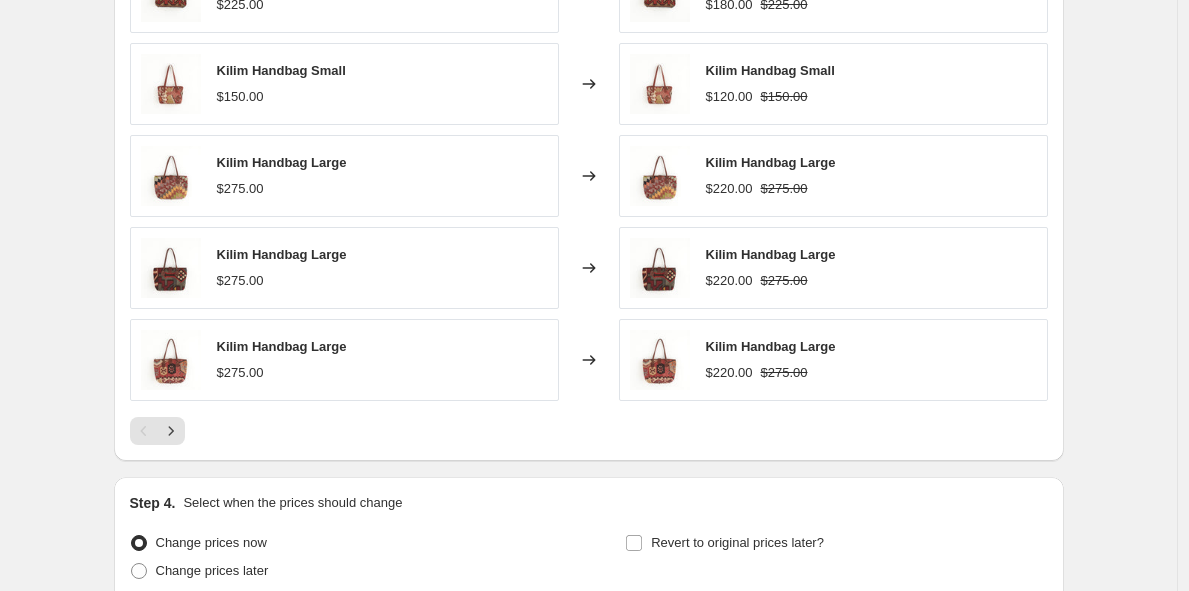 scroll, scrollTop: 1313, scrollLeft: 0, axis: vertical 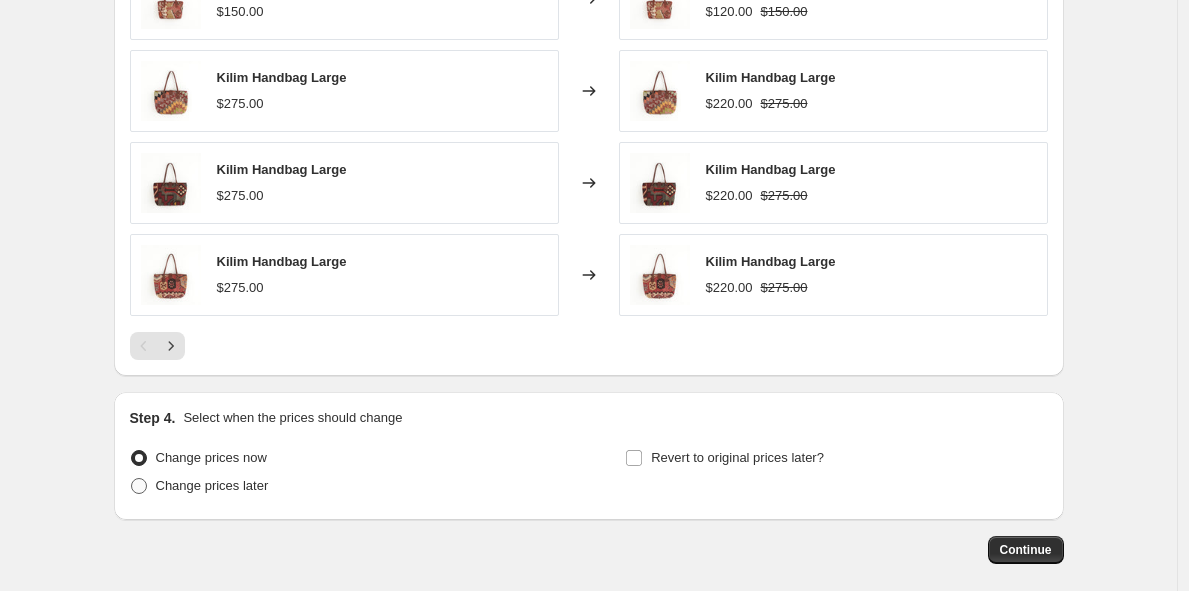 click at bounding box center [139, 486] 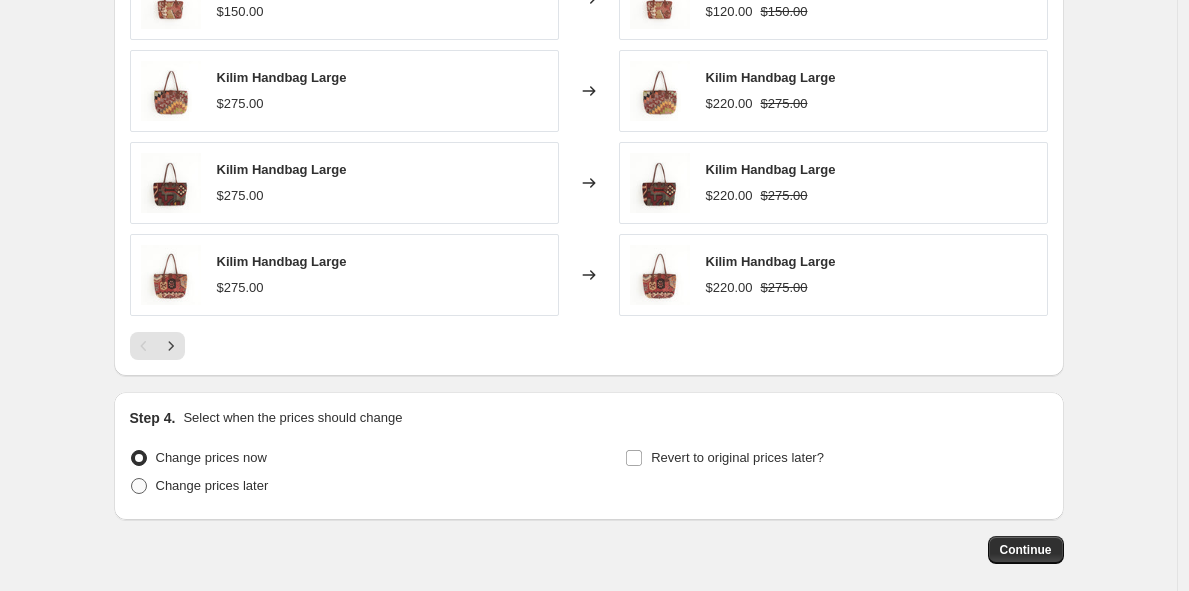 radio on "true" 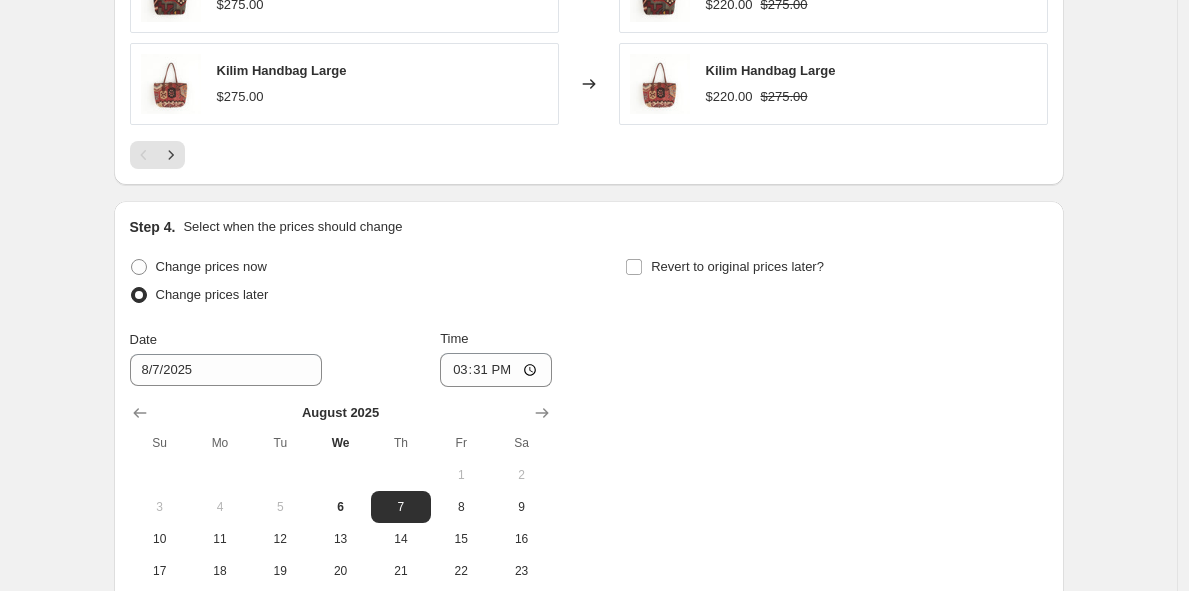 scroll, scrollTop: 1512, scrollLeft: 0, axis: vertical 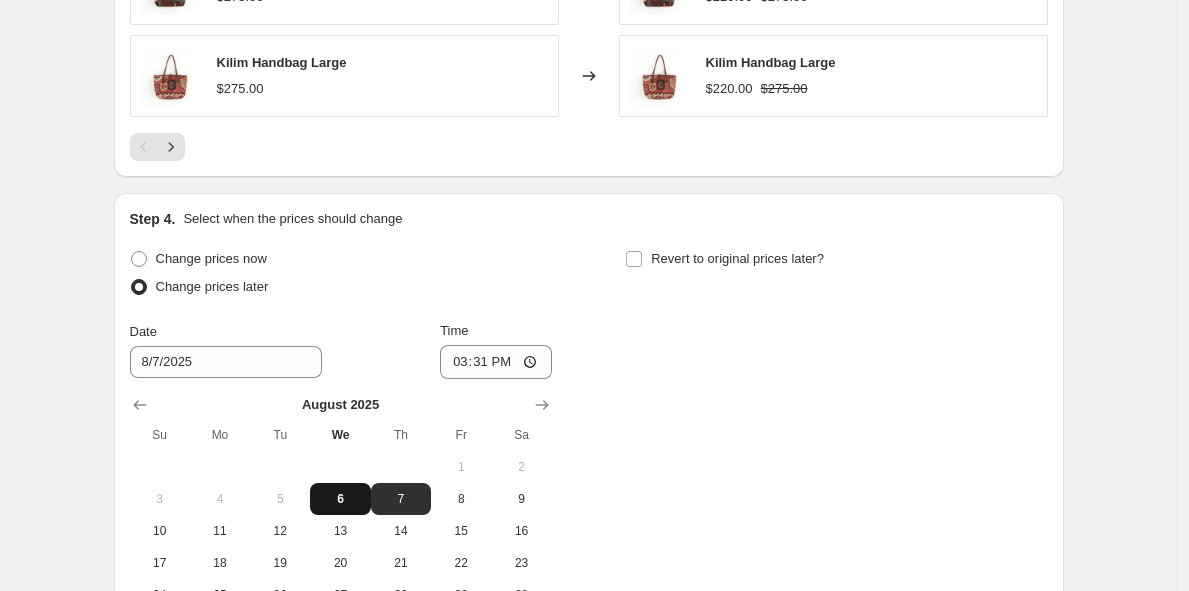 click on "6" at bounding box center [340, 499] 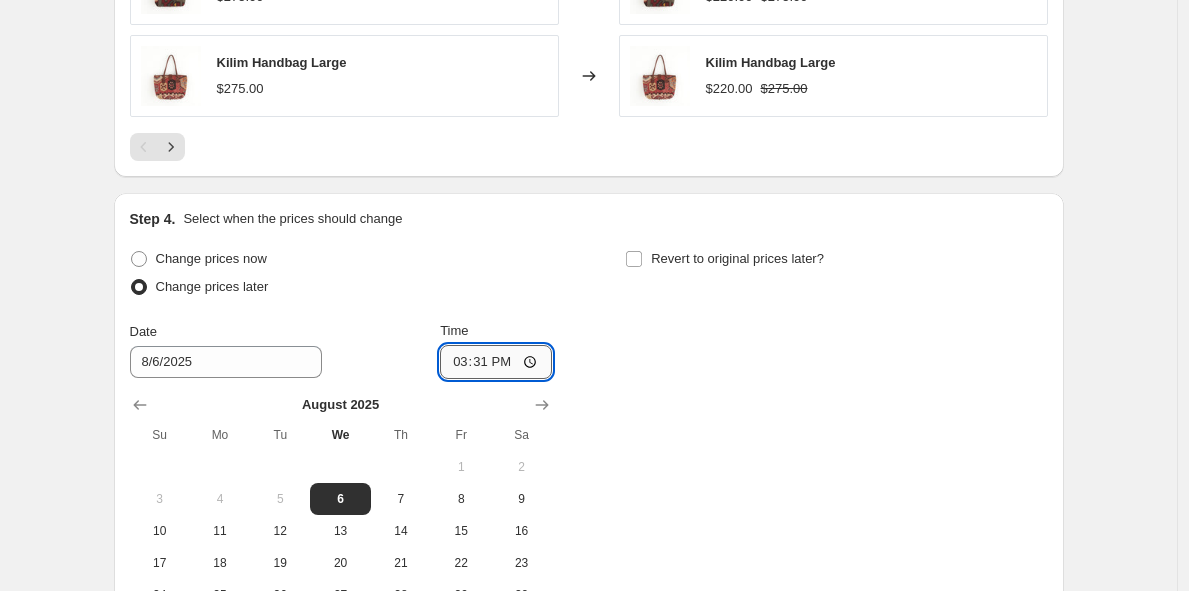 click on "15:31" at bounding box center [496, 362] 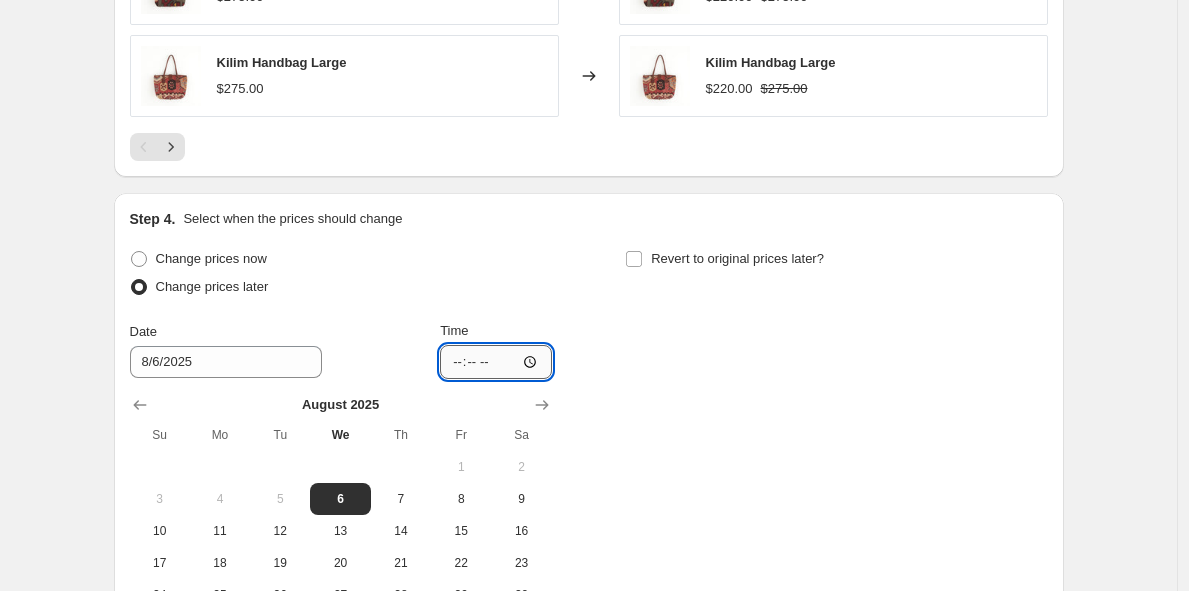 type on "20:00" 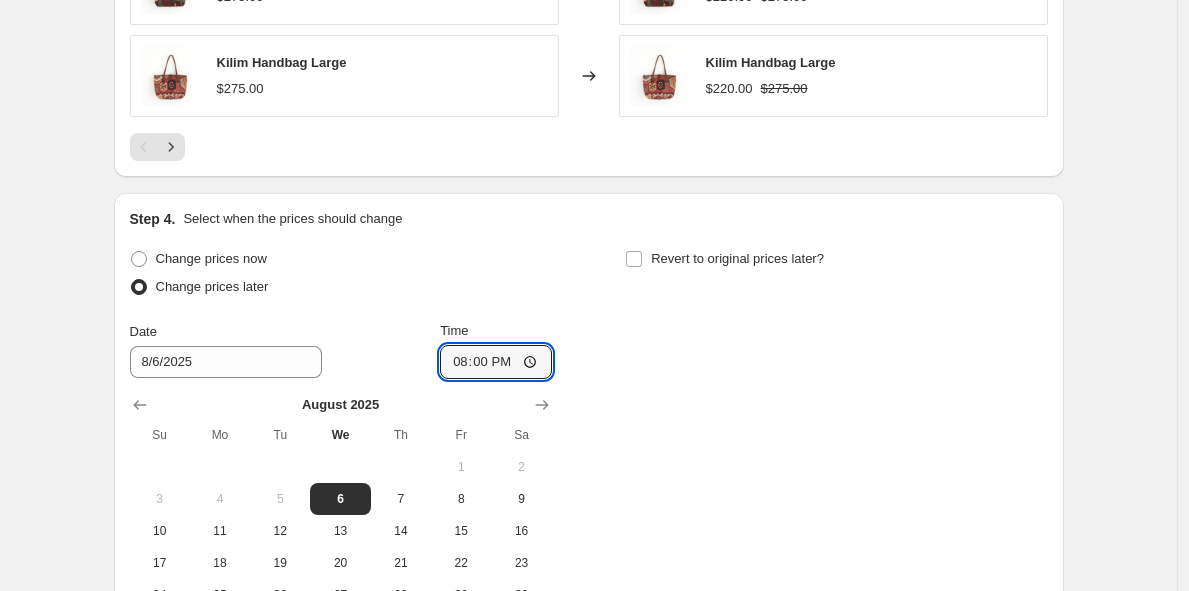 click on "Change prices now Change prices later Date [DATE]/[DATE]/[YEAR] Time [TIME] [MONTH]   [YEAR] Su Mo Tu We Th Fr Sa 1 2 3 4 5 6 7 8 9 10 11 12 13 14 15 16 17 18 19 20 21 22 23 24 25 26 27 28 29 30 31 Revert to original prices later?" at bounding box center [589, 444] 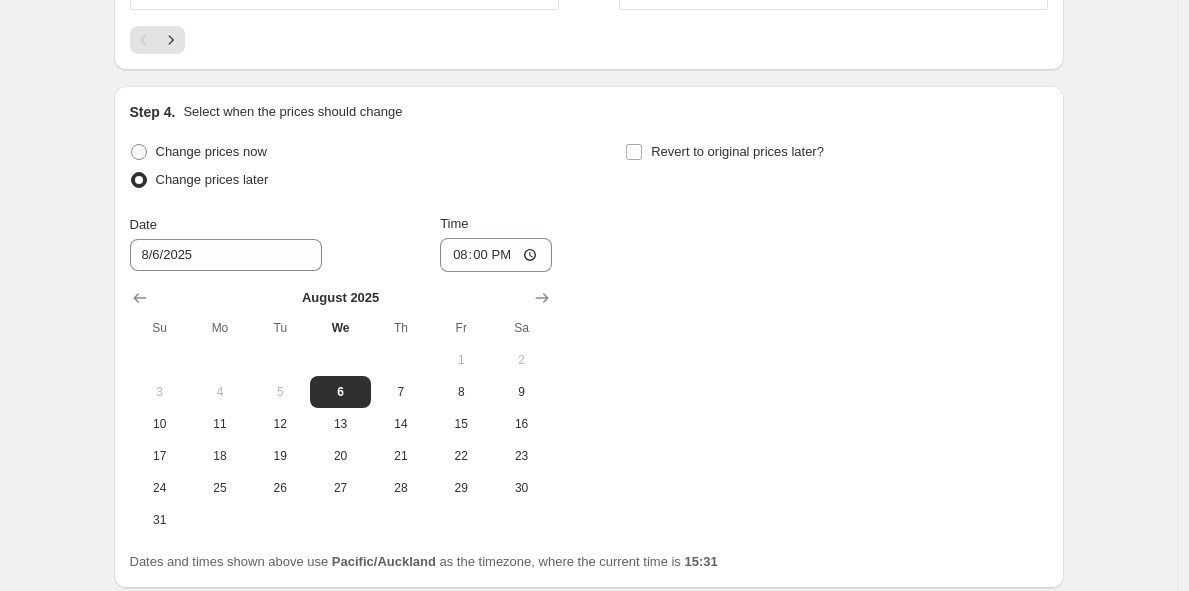 scroll, scrollTop: 1671, scrollLeft: 0, axis: vertical 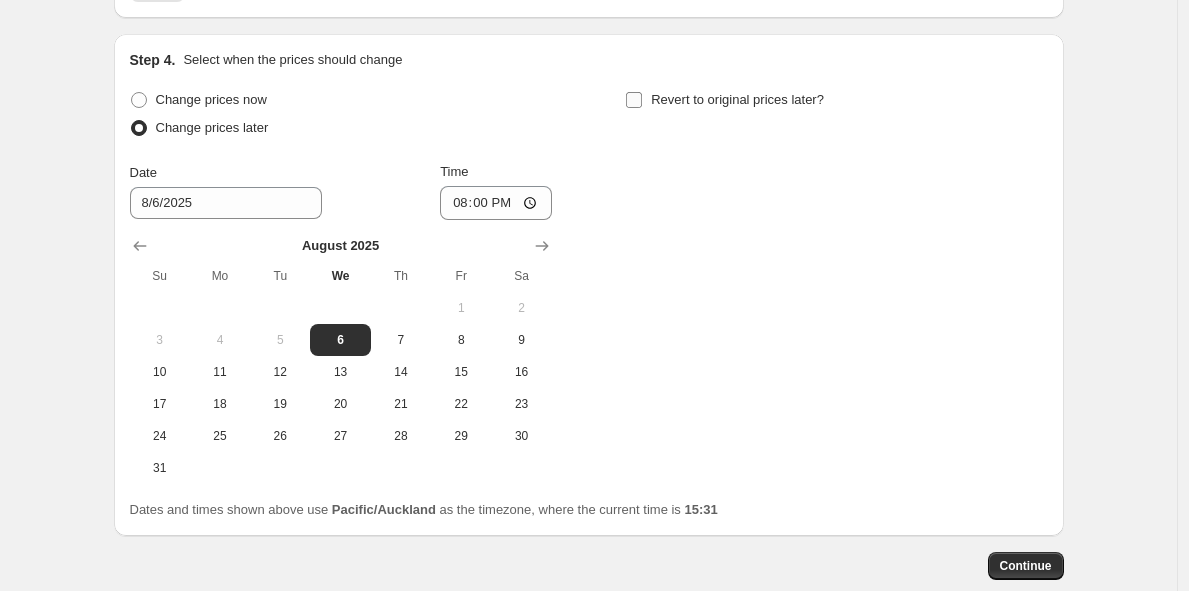 click on "Revert to original prices later?" at bounding box center [634, 100] 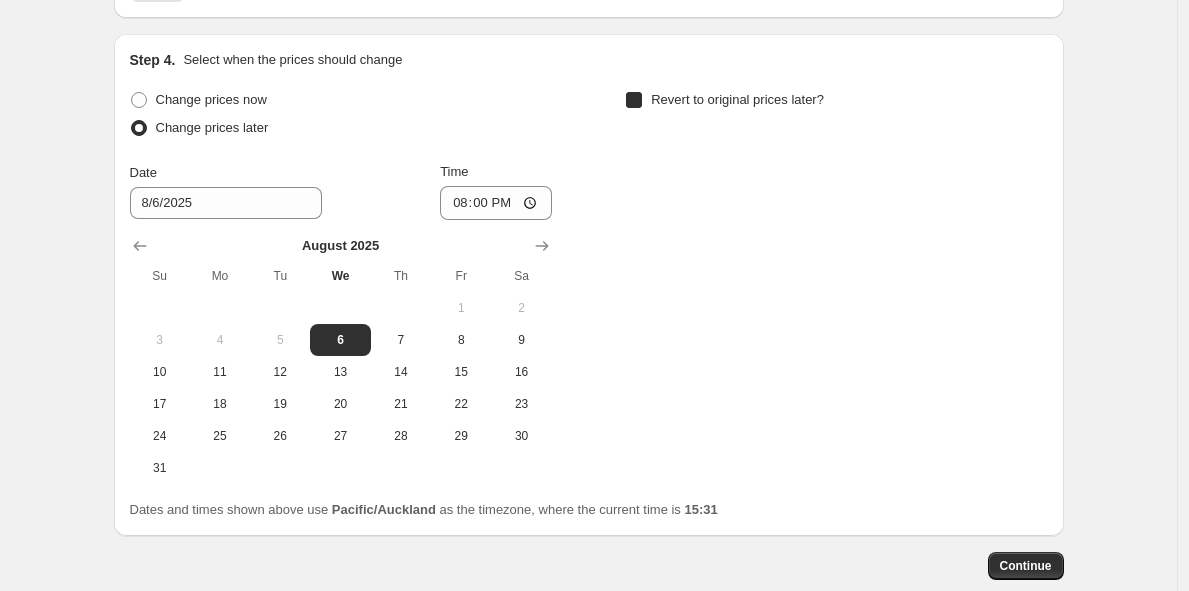 checkbox on "true" 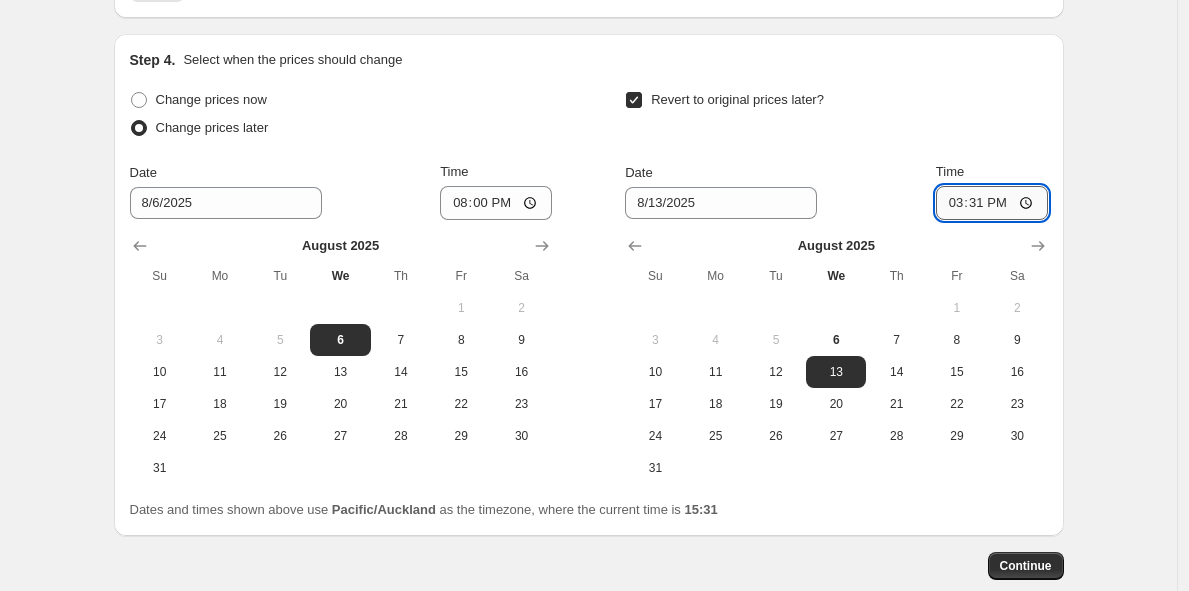 click on "15:31" at bounding box center [992, 203] 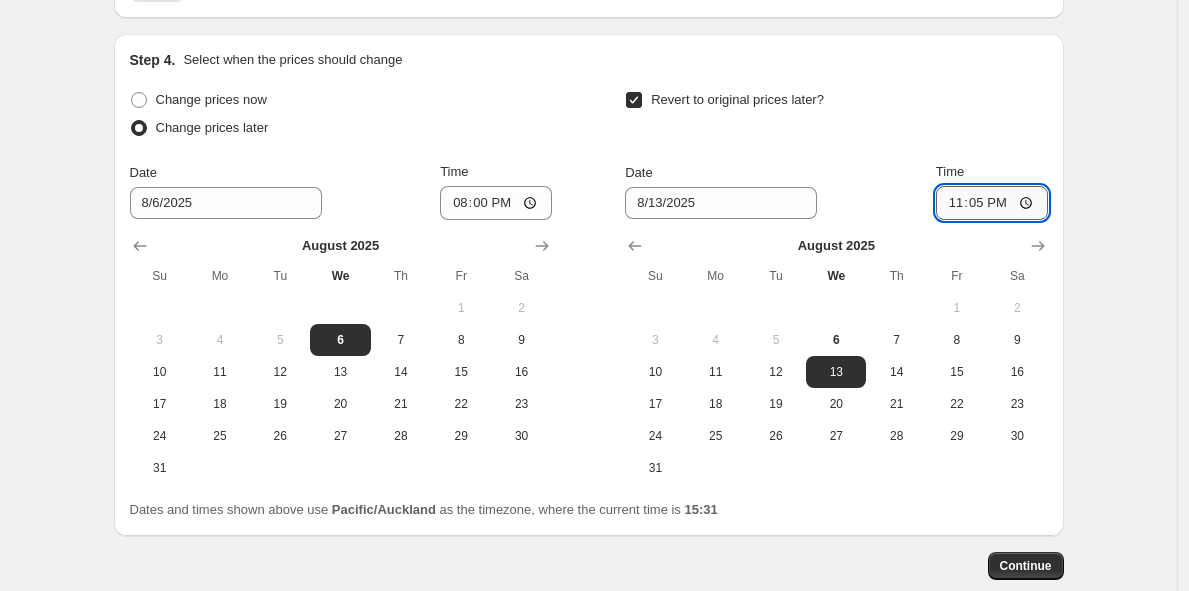 type on "23:59" 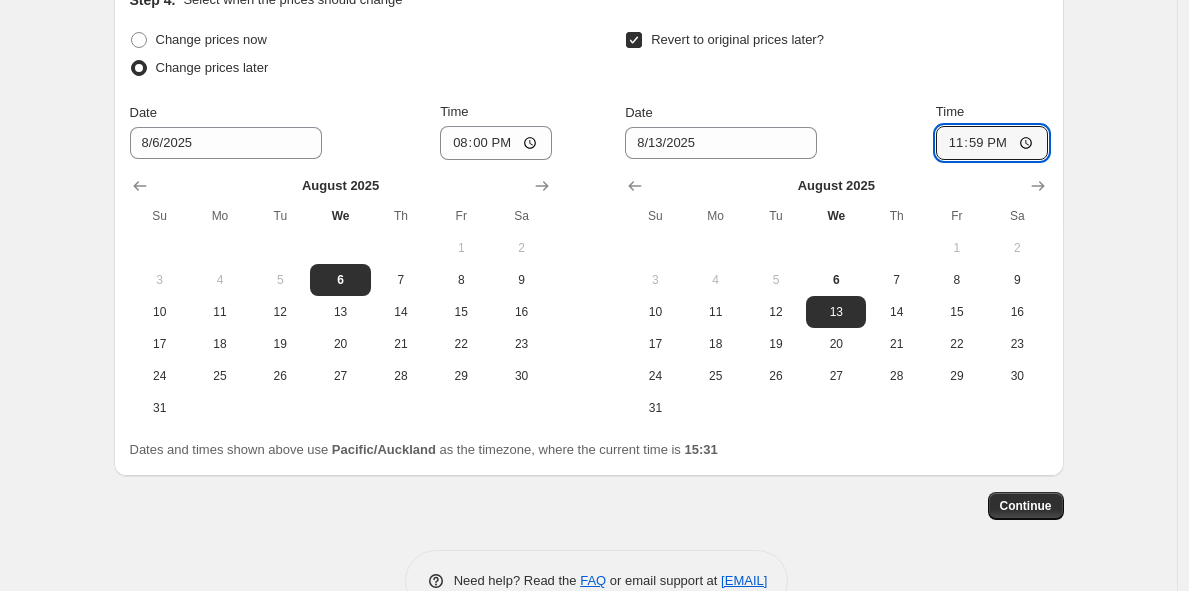 scroll, scrollTop: 1759, scrollLeft: 0, axis: vertical 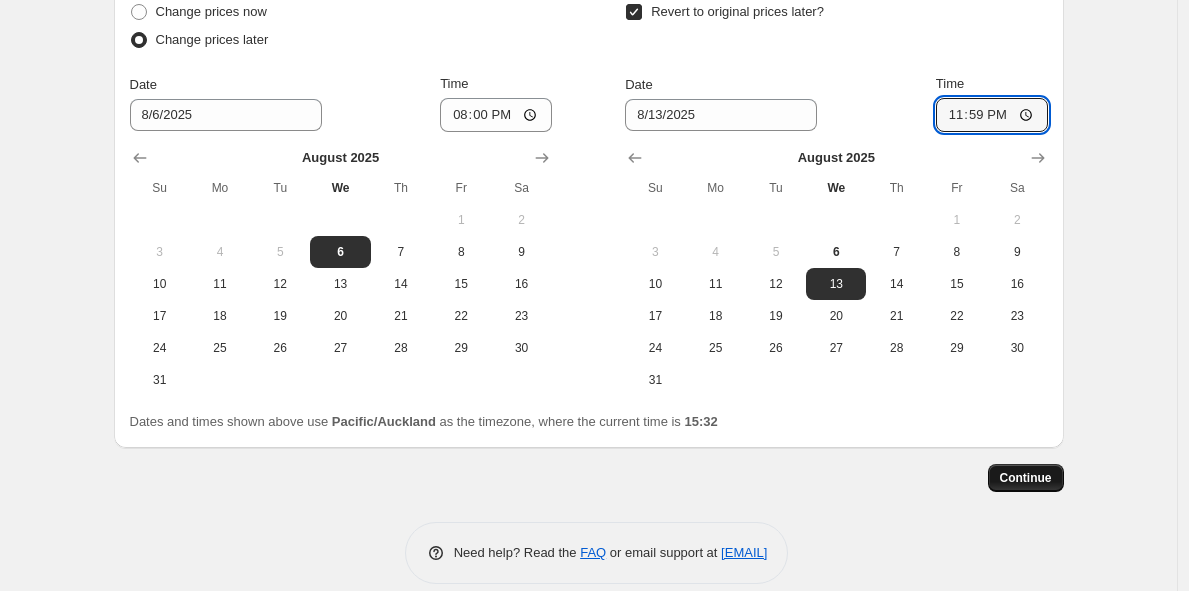 click on "Continue" at bounding box center [1026, 478] 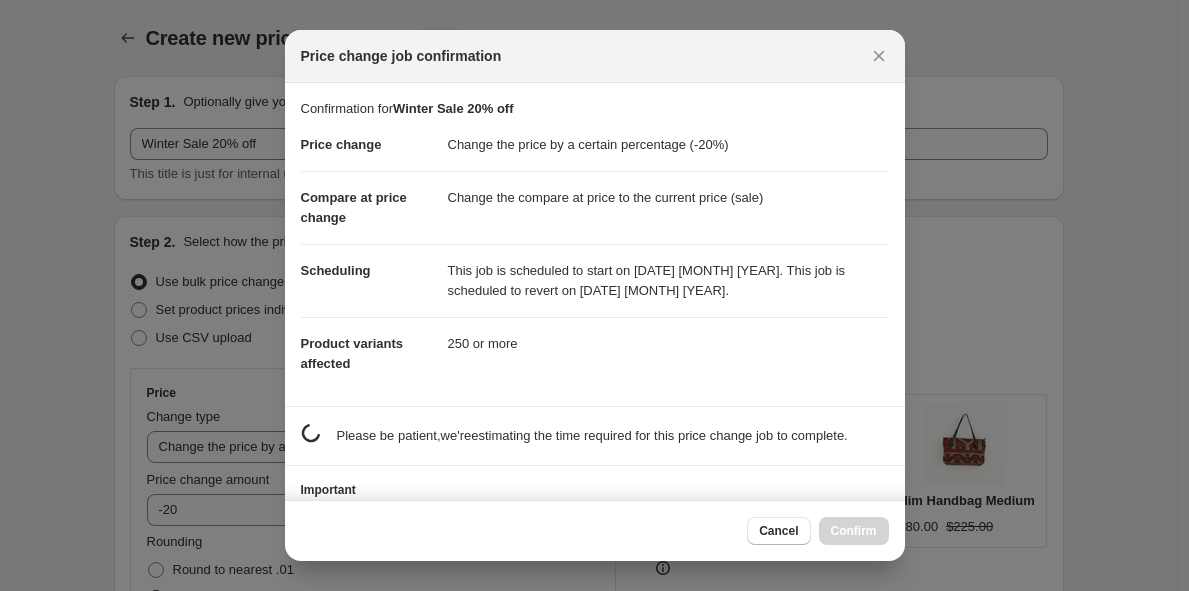 scroll, scrollTop: 1759, scrollLeft: 0, axis: vertical 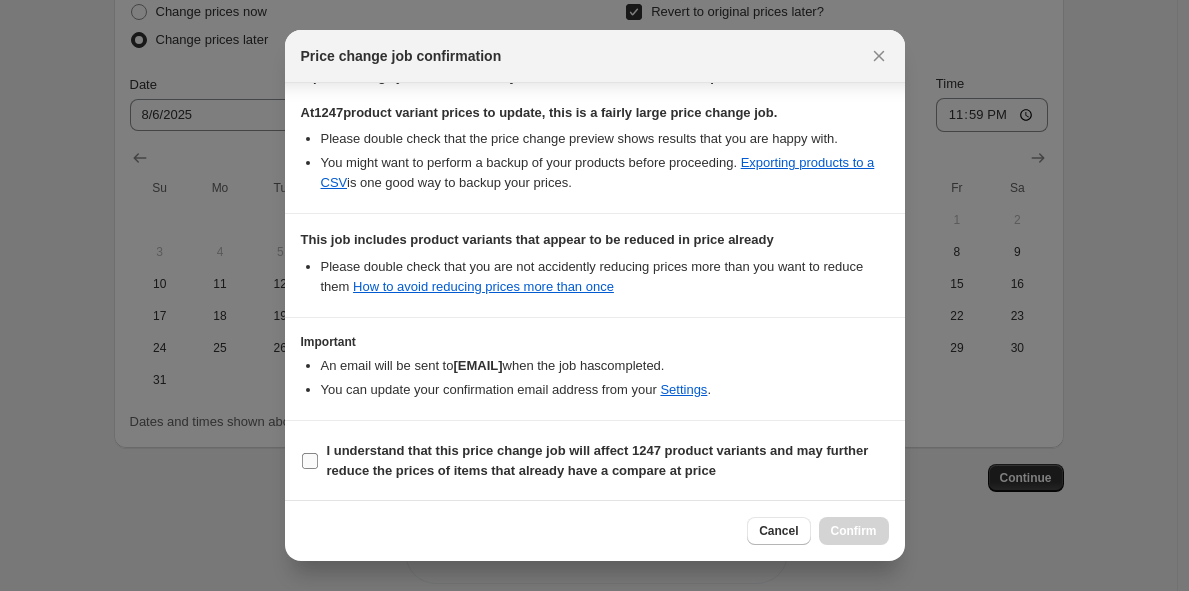 click on "I understand that this price change job will affect 1247 product variants and may further reduce the prices of items that already have a compare at price" at bounding box center [310, 461] 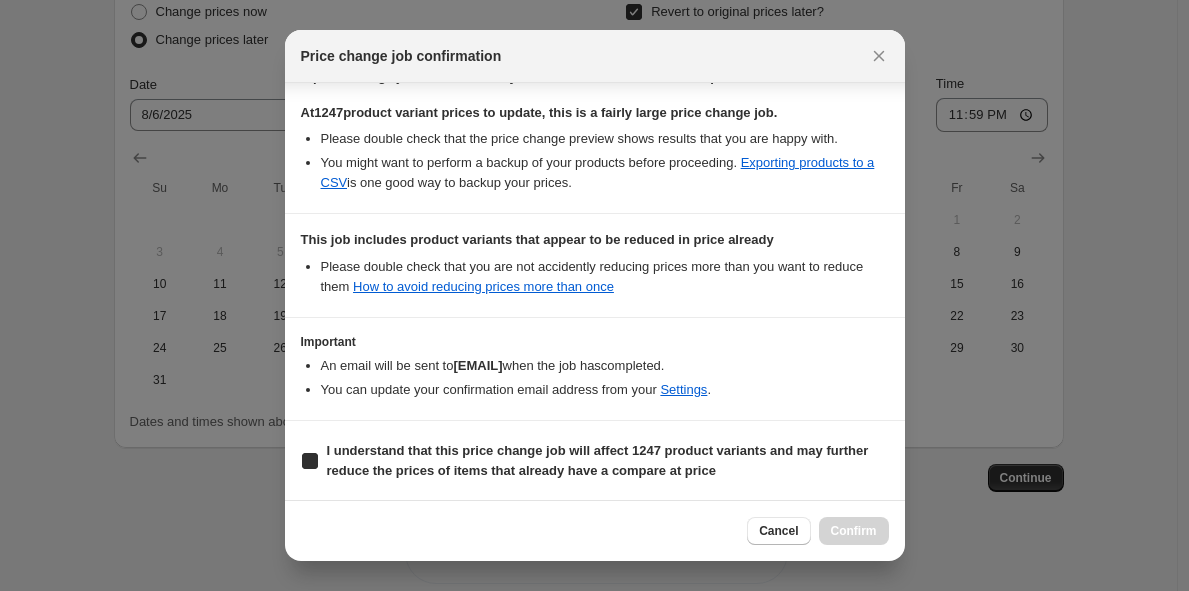 checkbox on "true" 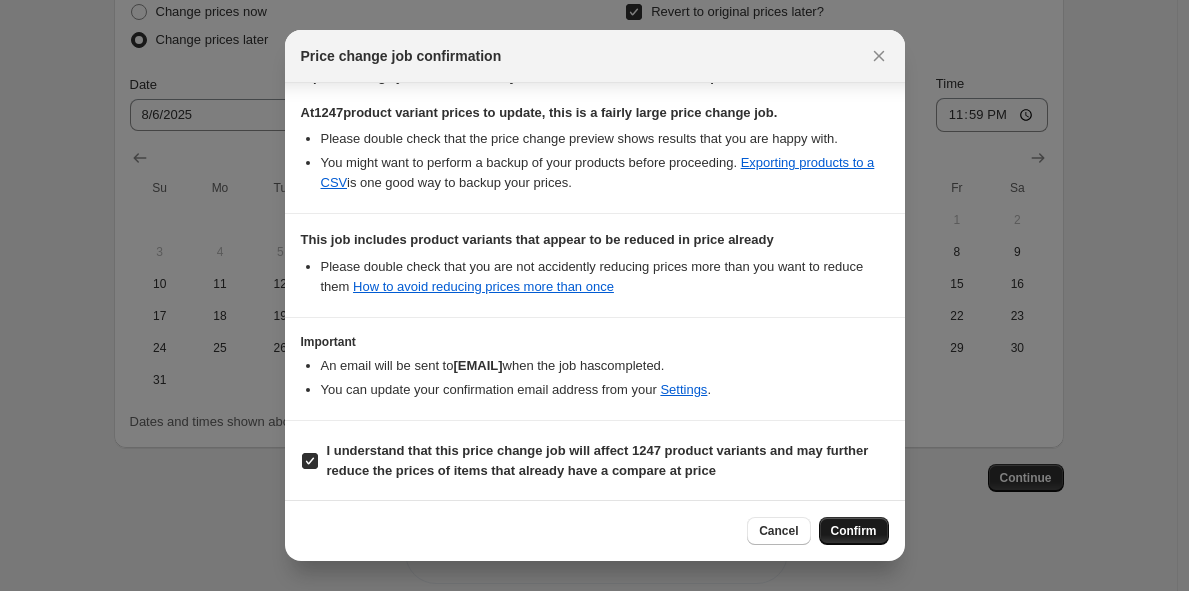 click on "Confirm" at bounding box center [854, 531] 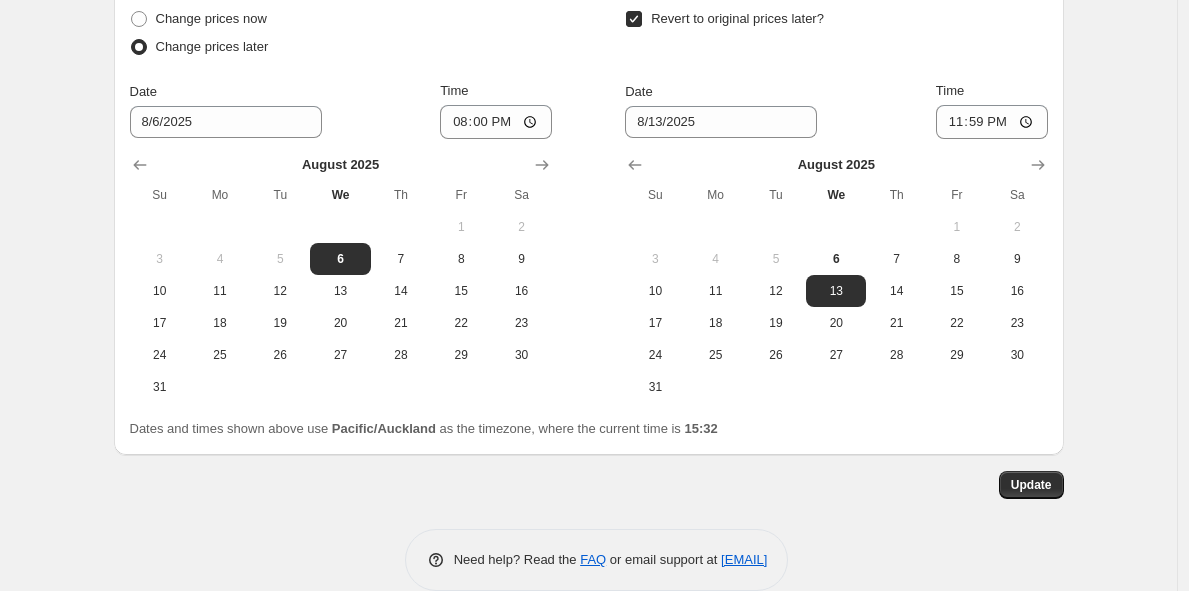 scroll, scrollTop: 1904, scrollLeft: 0, axis: vertical 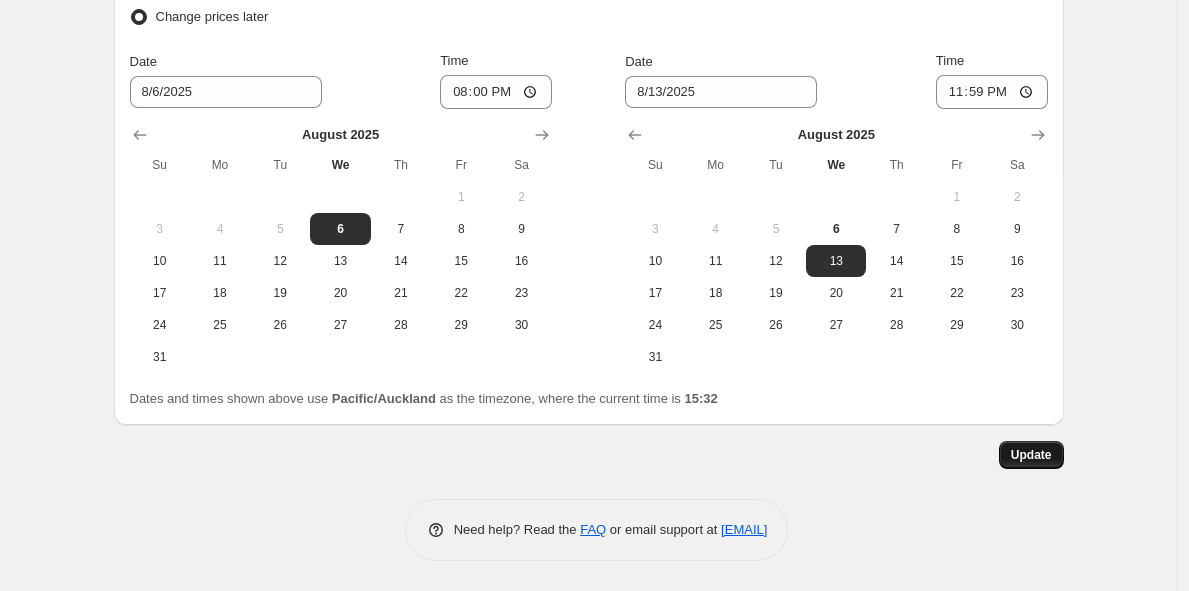 click on "Update" at bounding box center [1031, 455] 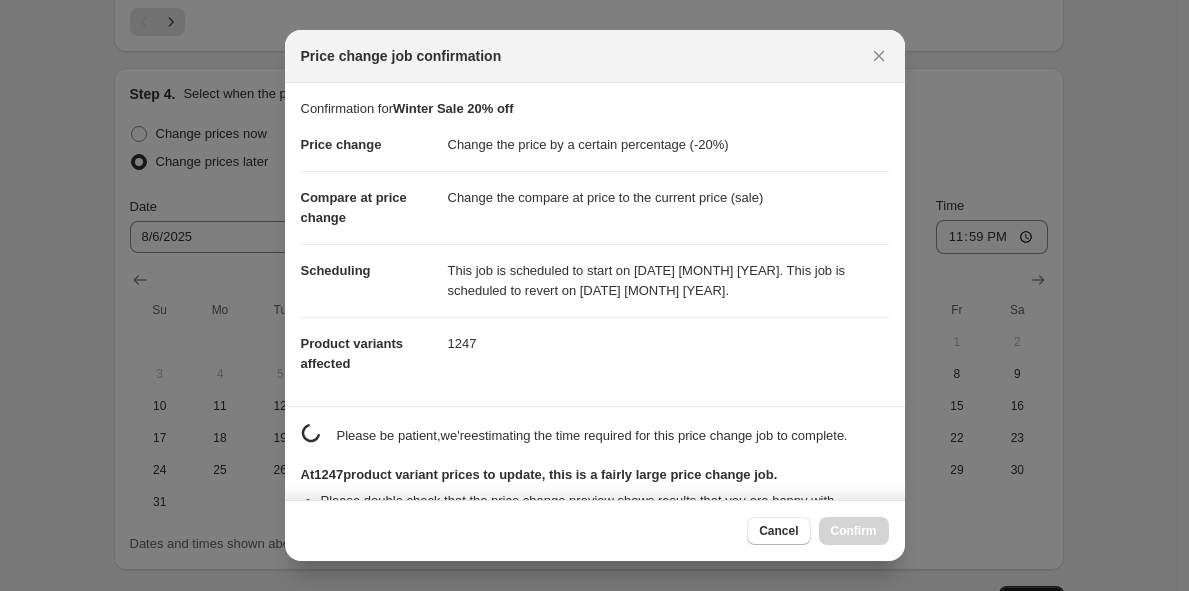 scroll, scrollTop: 1904, scrollLeft: 0, axis: vertical 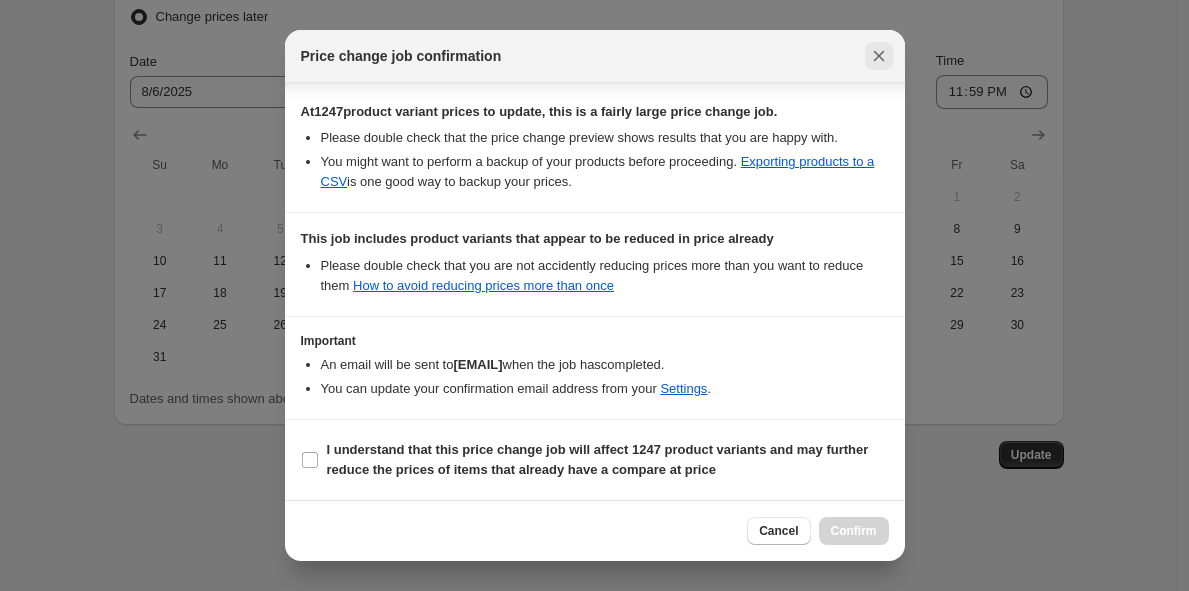 click 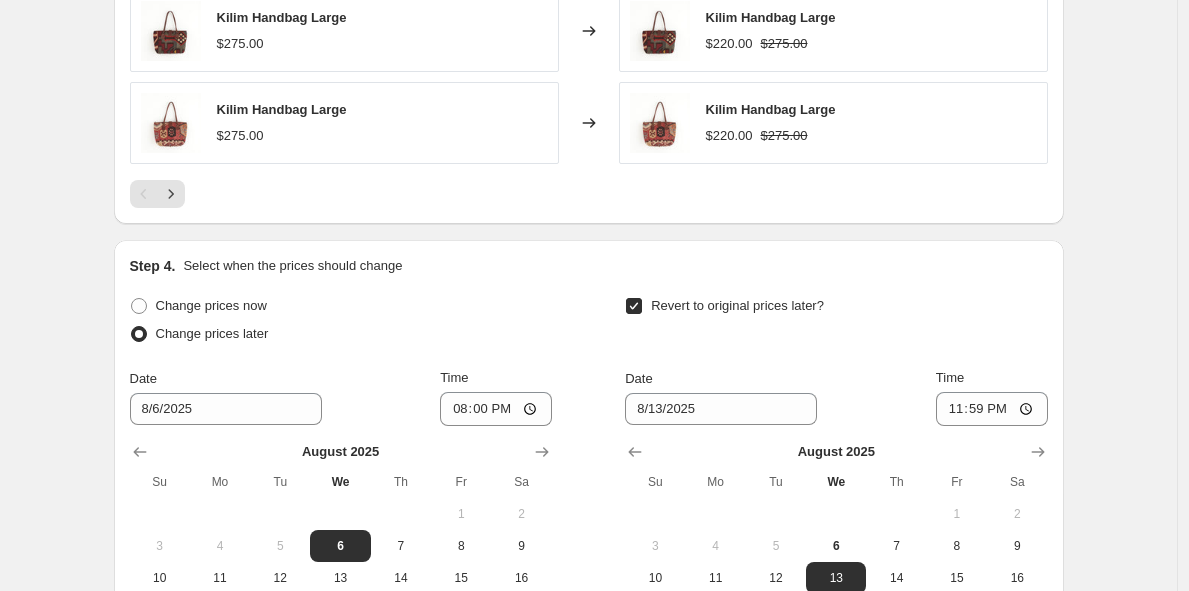 scroll, scrollTop: 1557, scrollLeft: 0, axis: vertical 